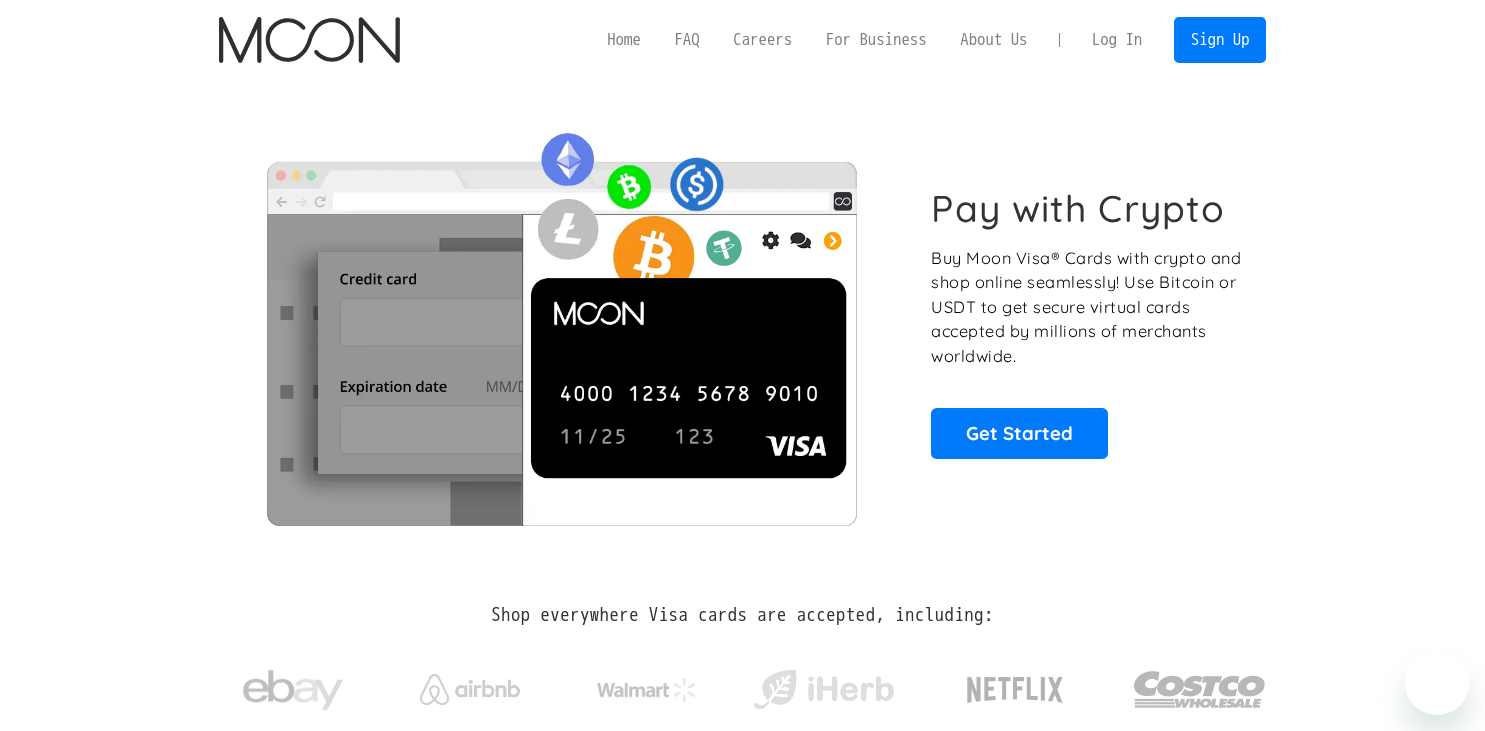 scroll, scrollTop: 0, scrollLeft: 0, axis: both 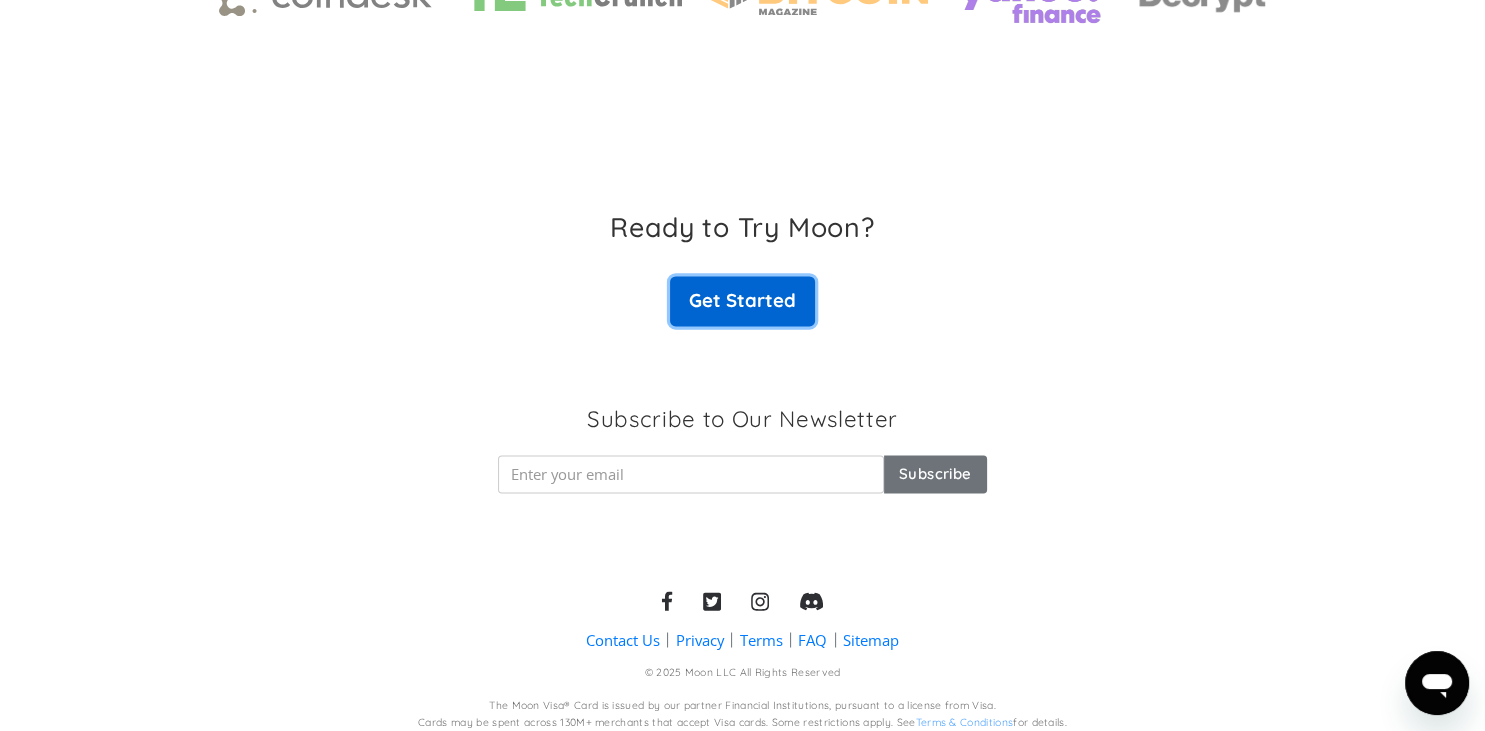 click on "Get Started" at bounding box center (742, 301) 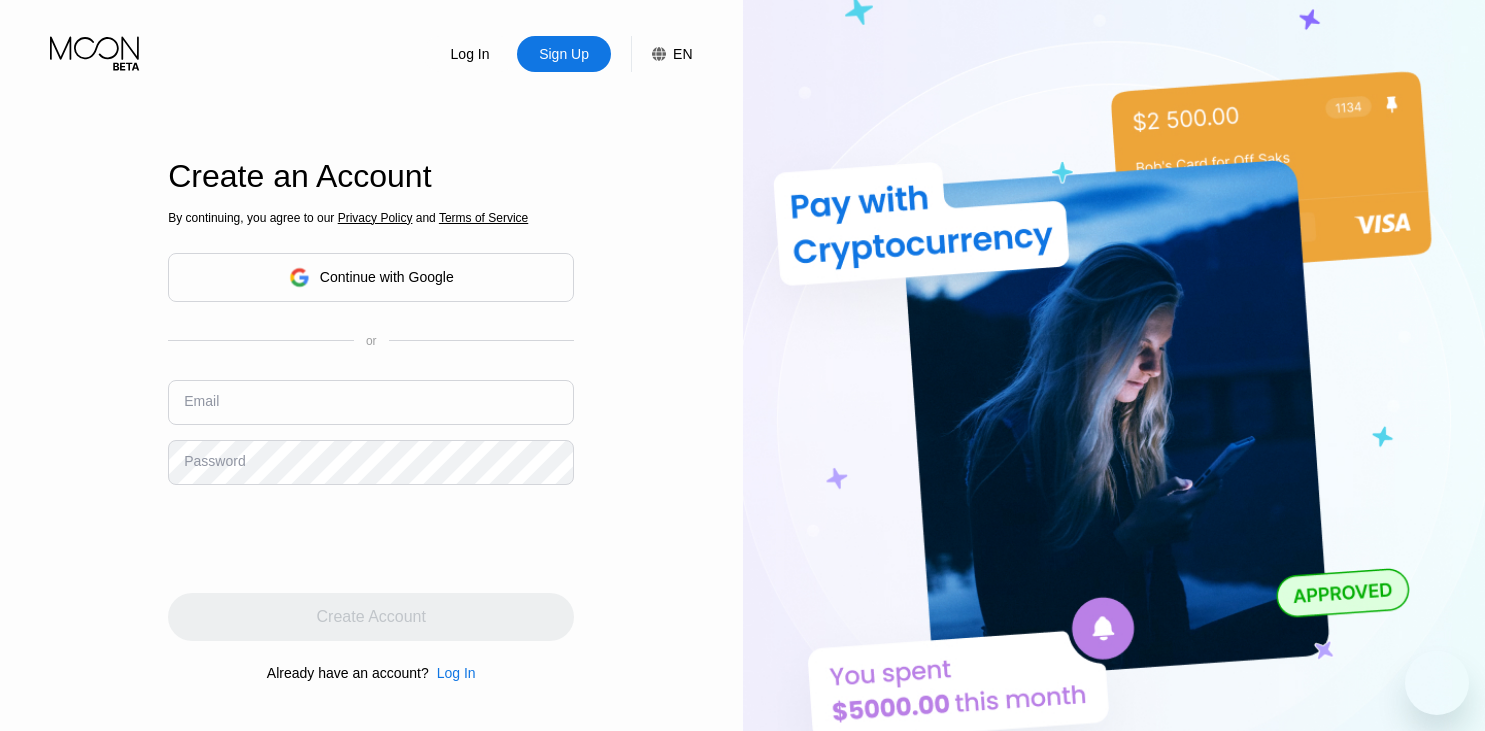 scroll, scrollTop: 0, scrollLeft: 0, axis: both 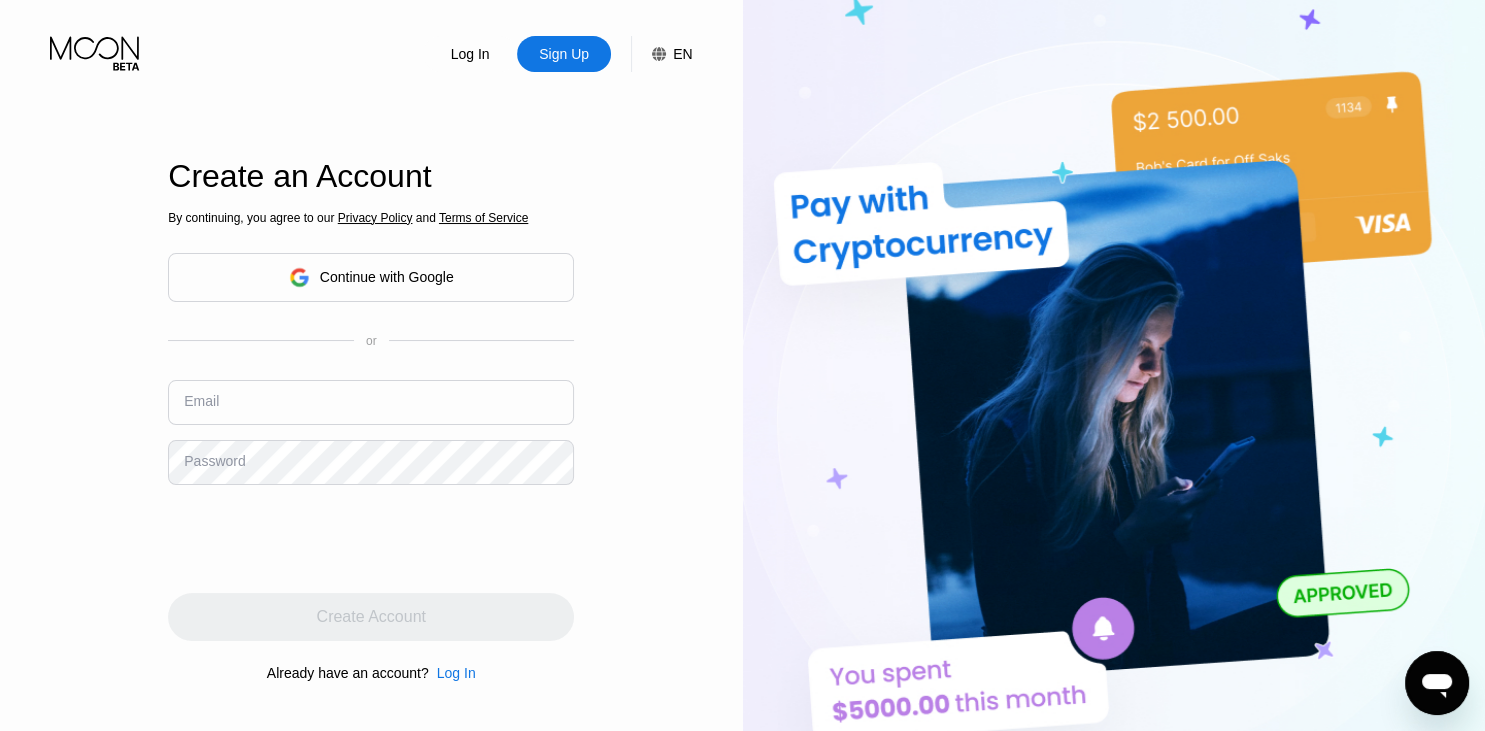 click on "Continue with Google" at bounding box center [371, 277] 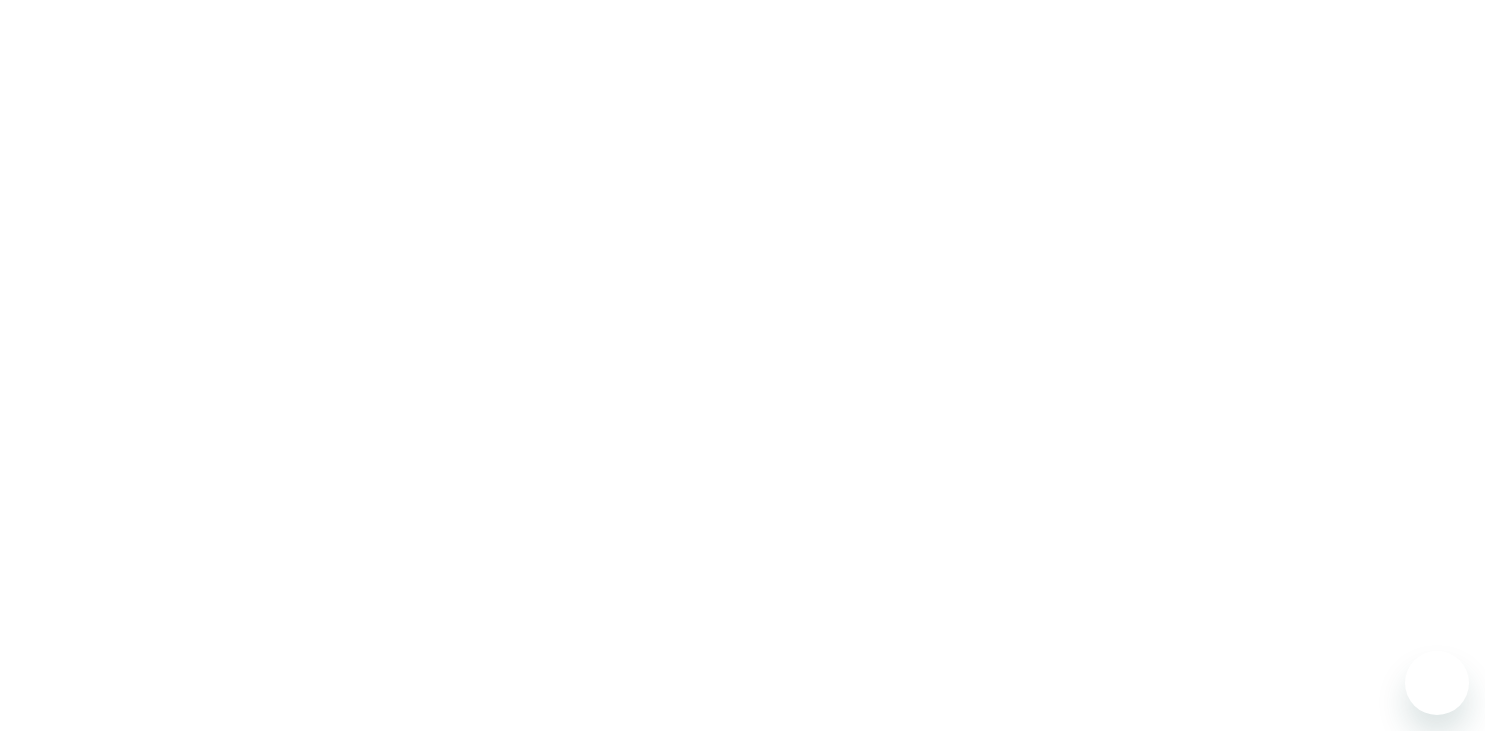 scroll, scrollTop: 0, scrollLeft: 0, axis: both 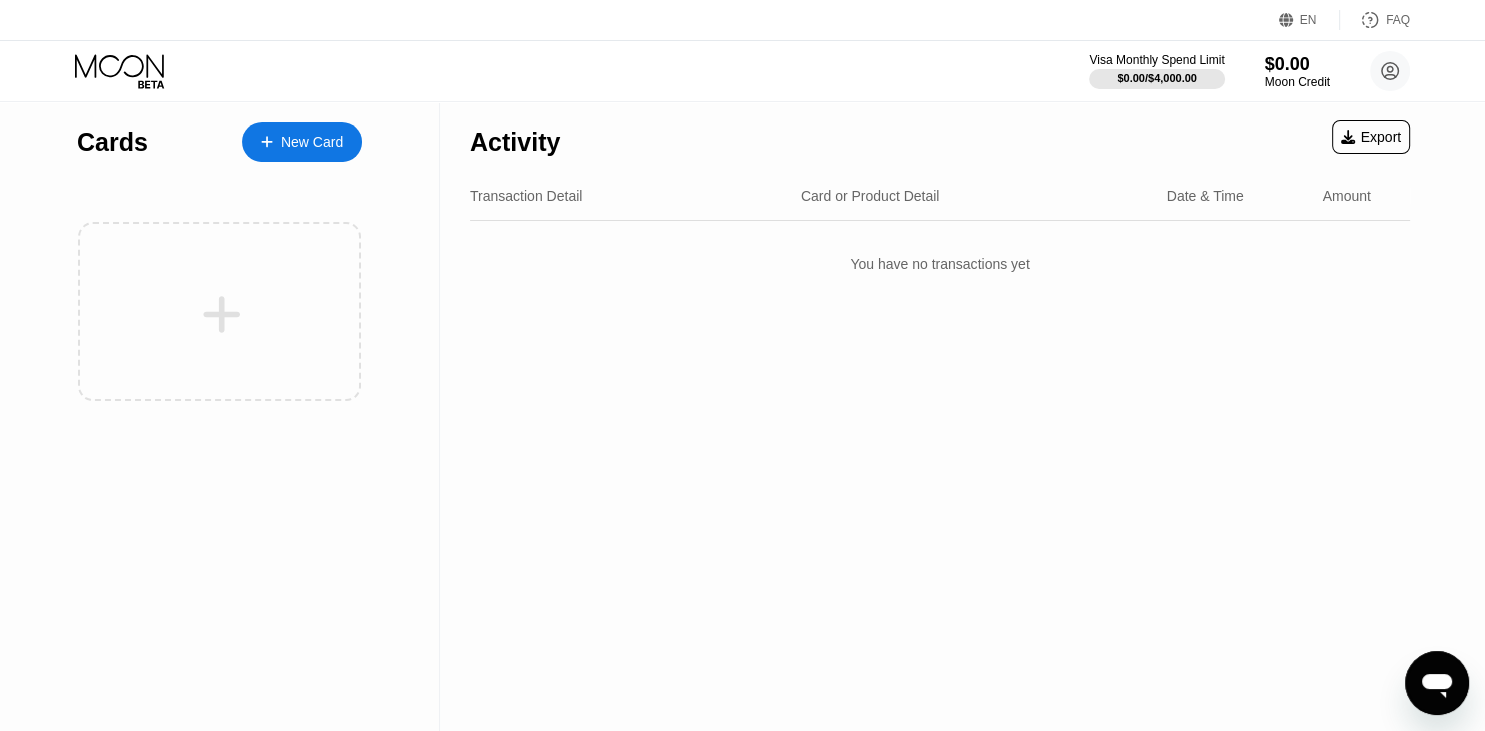 click on "New Card" at bounding box center [312, 142] 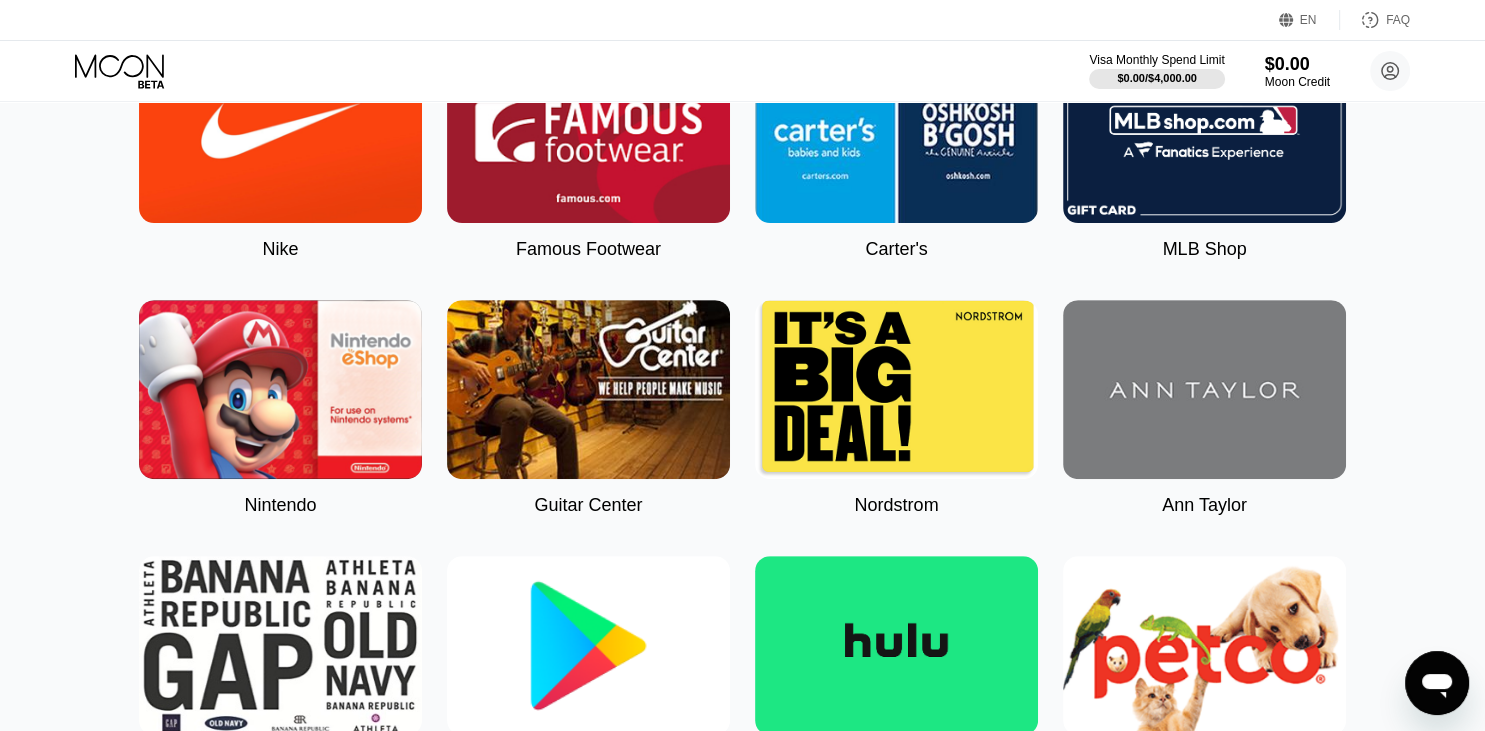 scroll, scrollTop: 105, scrollLeft: 0, axis: vertical 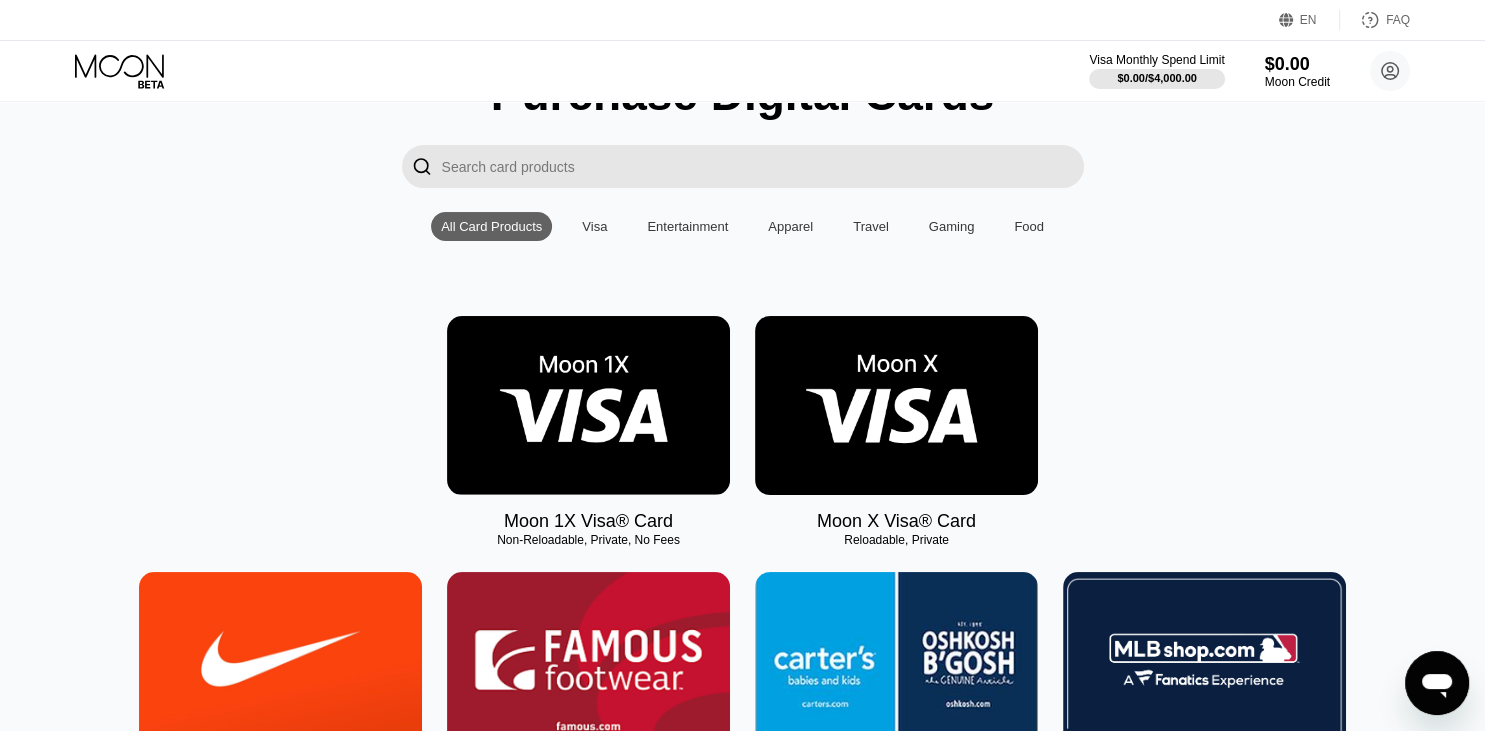 click on "Food" at bounding box center (1029, 226) 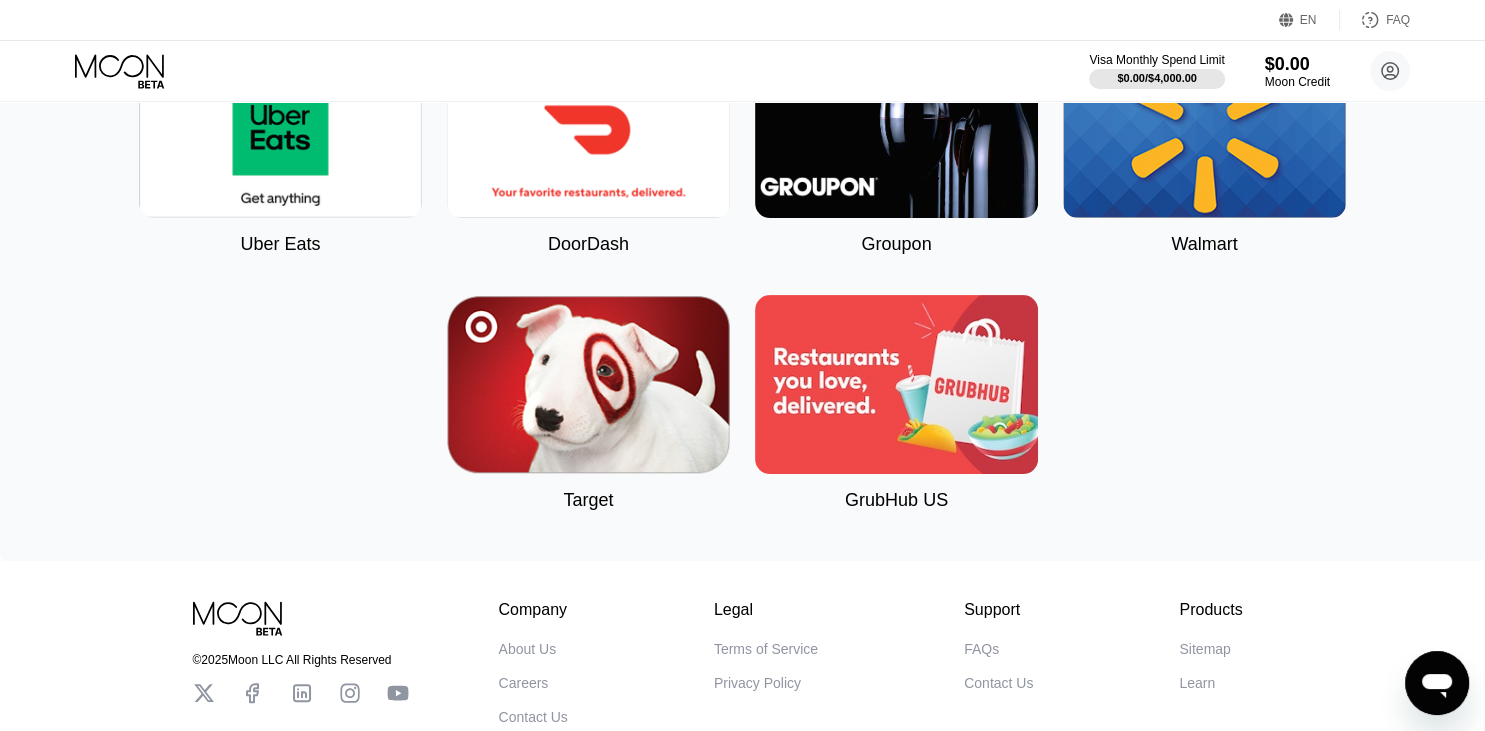 scroll, scrollTop: 0, scrollLeft: 0, axis: both 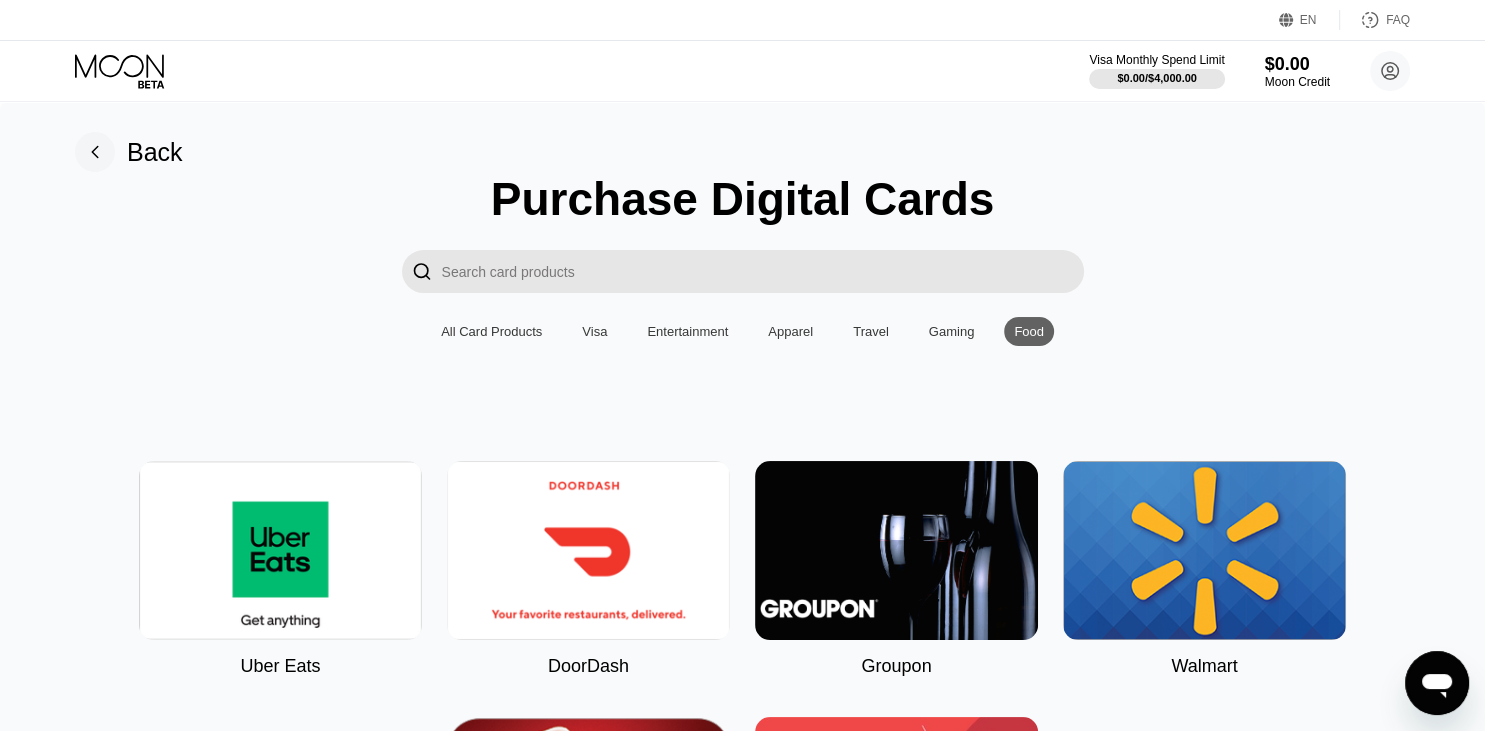click on "All Card Products" at bounding box center (491, 331) 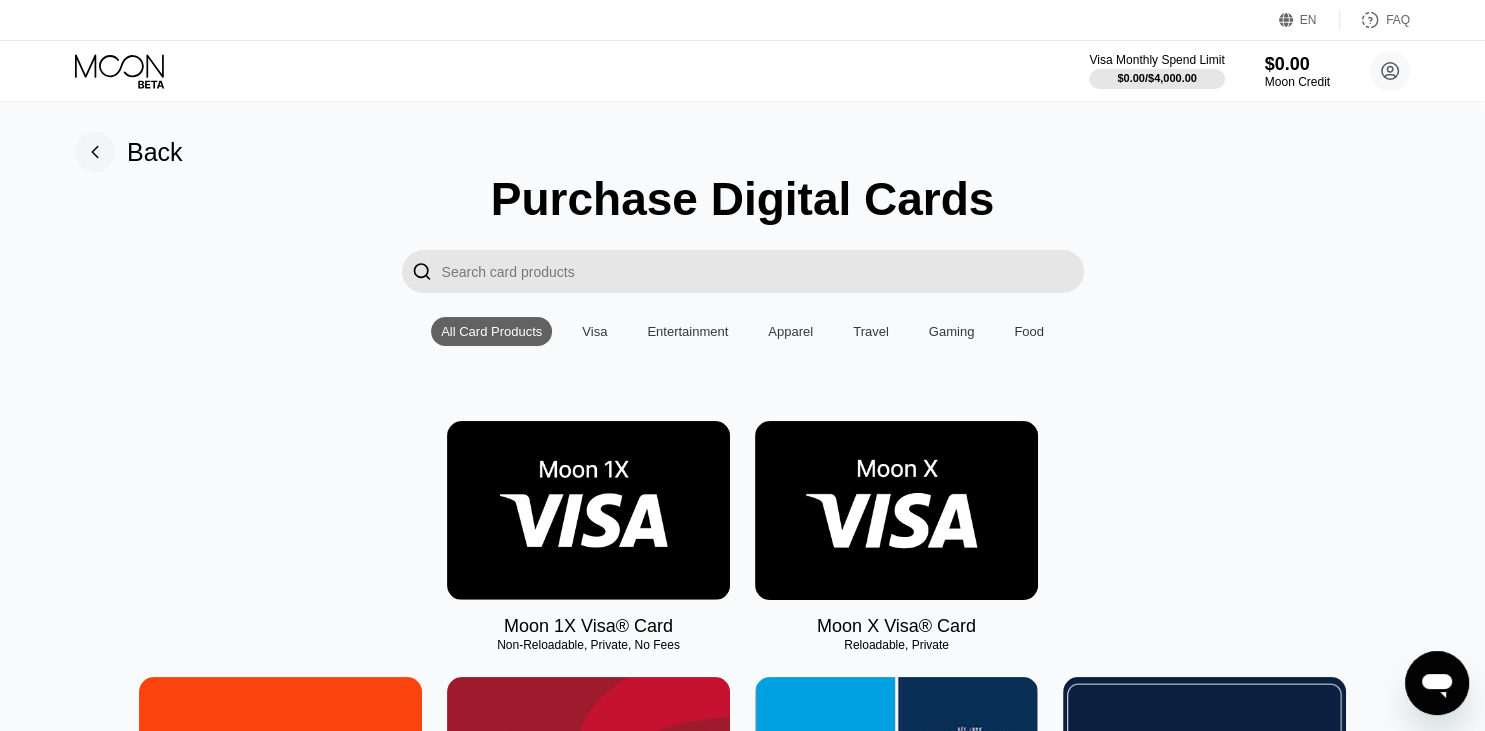click at bounding box center [588, 510] 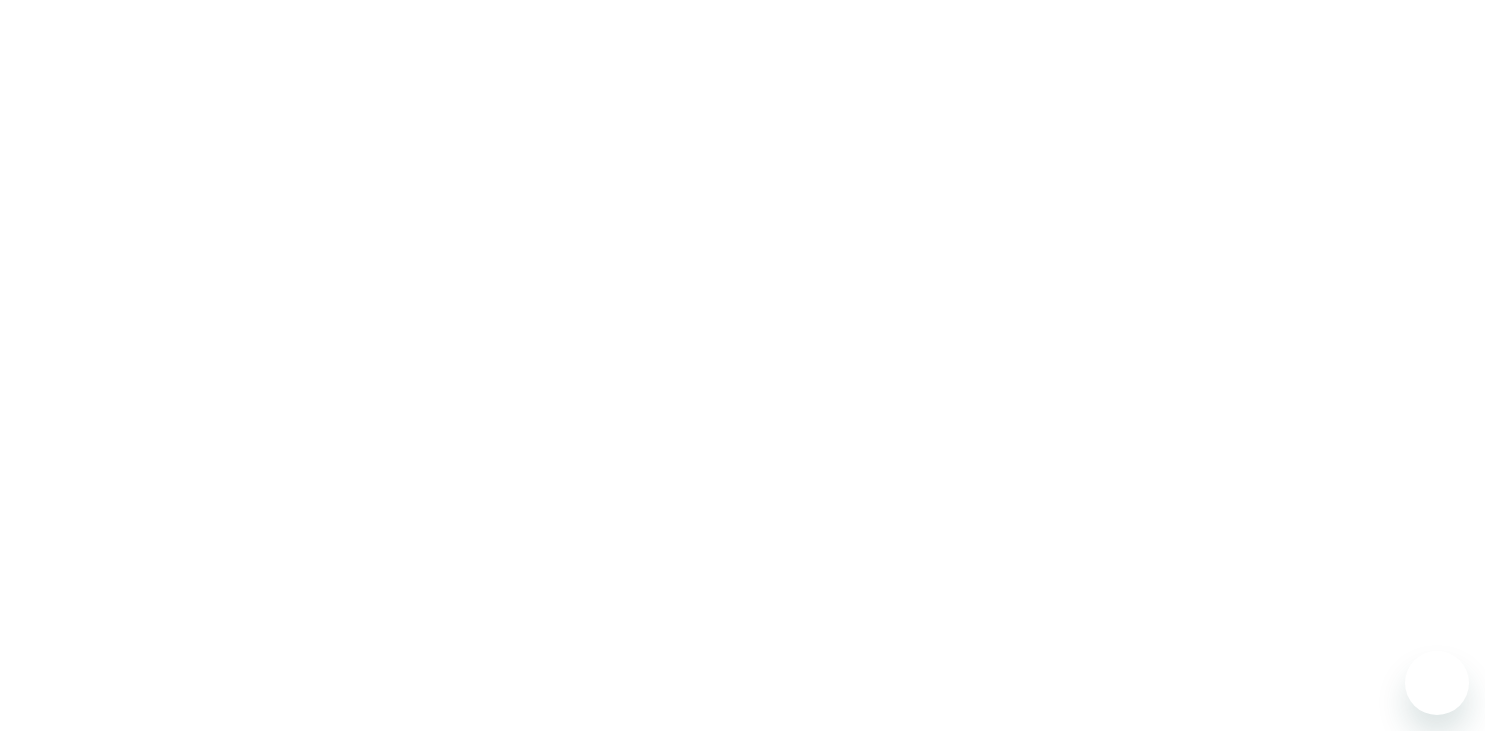 scroll, scrollTop: 0, scrollLeft: 0, axis: both 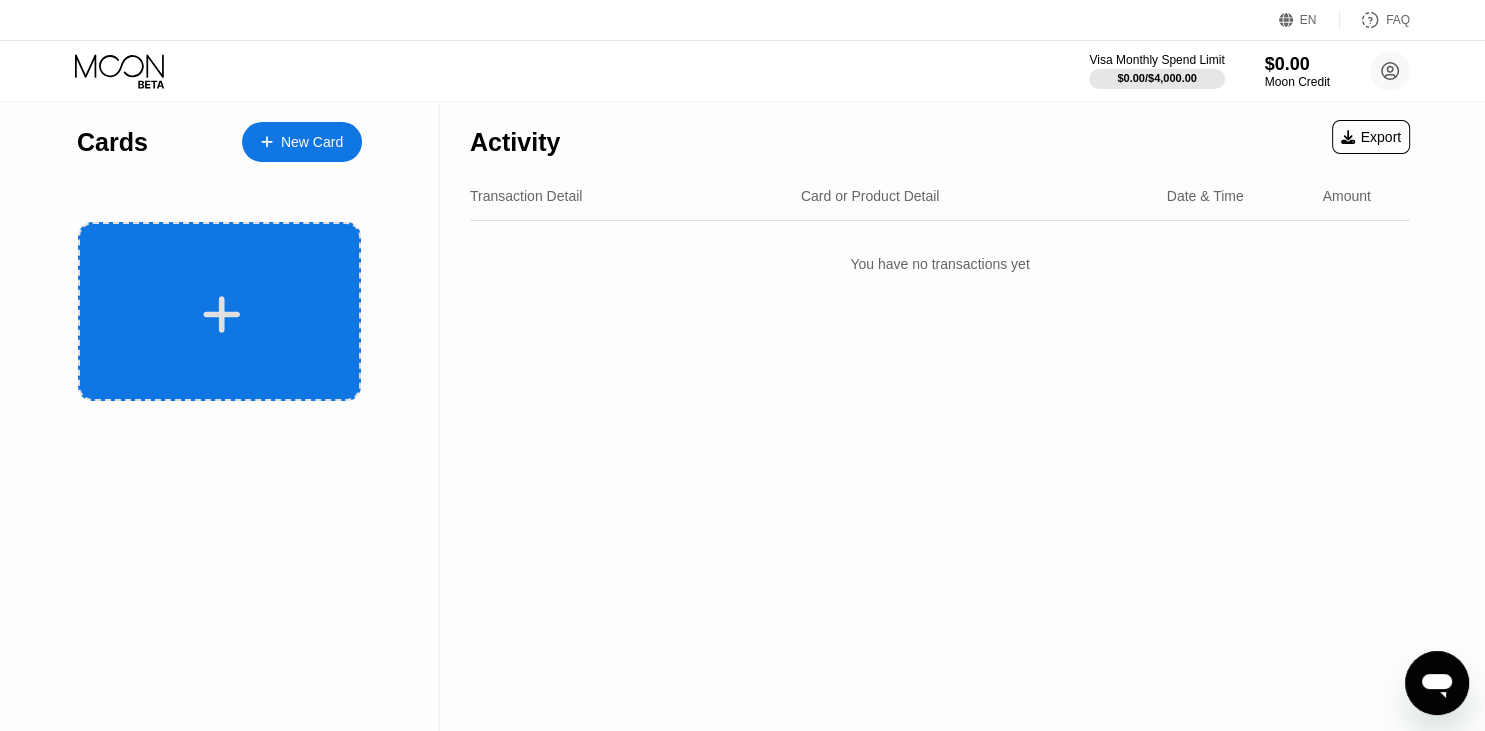 click at bounding box center (219, 311) 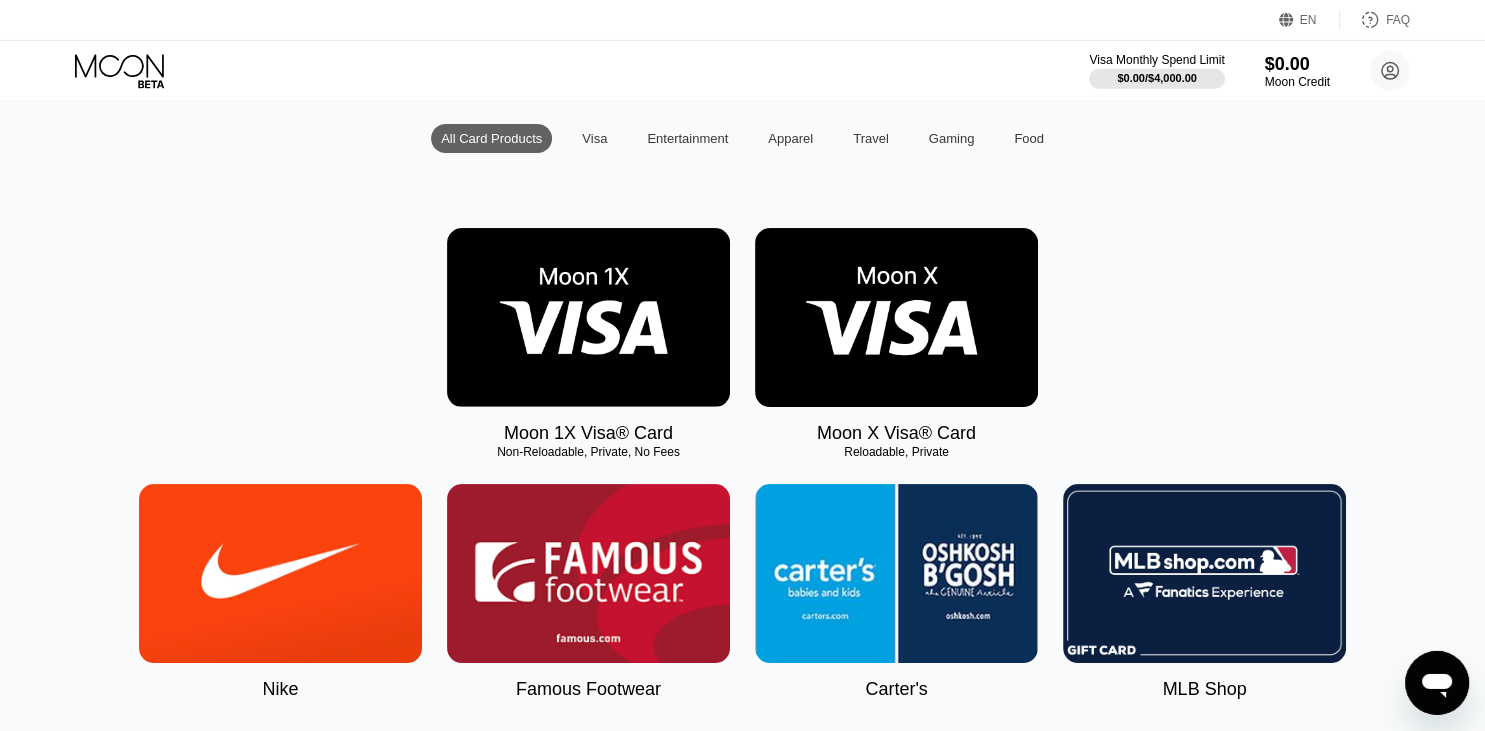 scroll, scrollTop: 211, scrollLeft: 0, axis: vertical 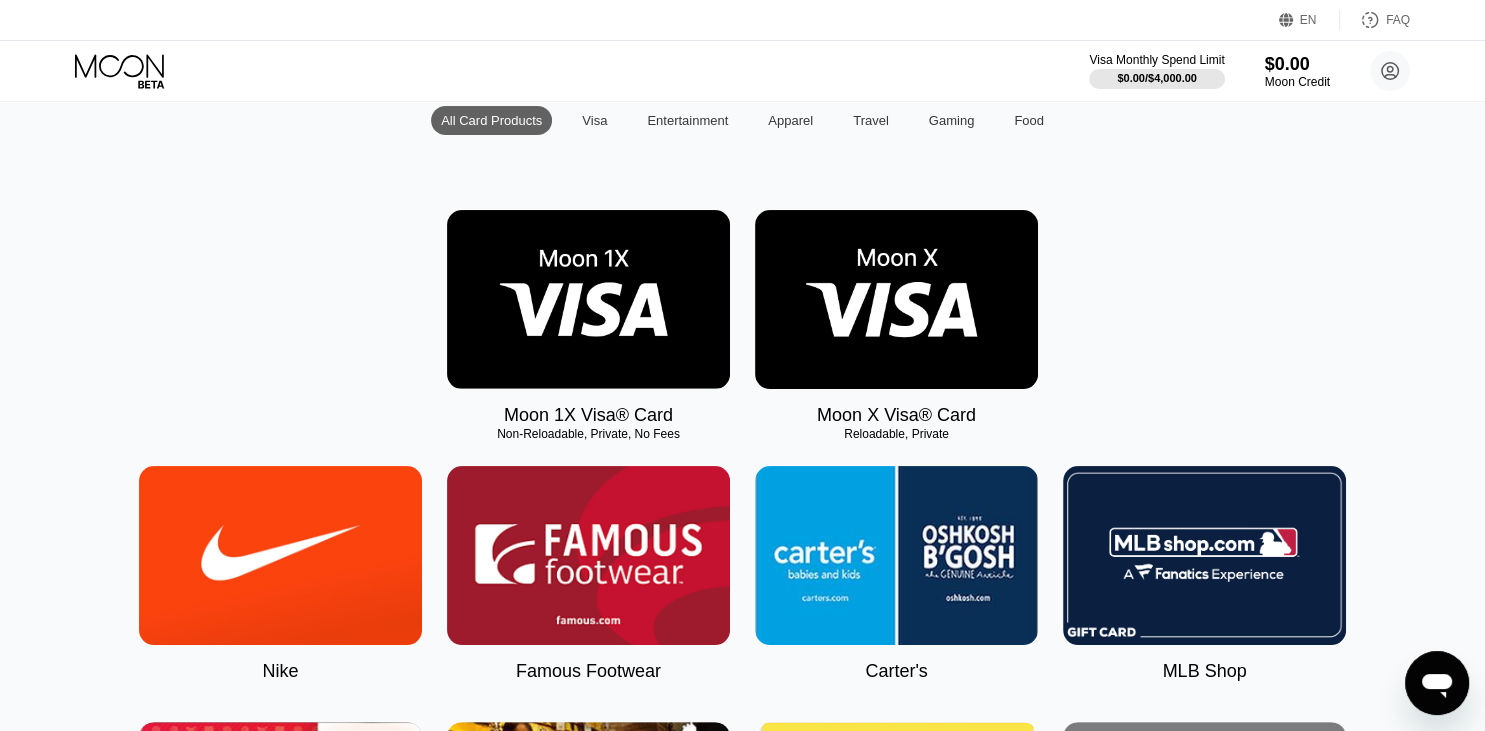 click at bounding box center (896, 299) 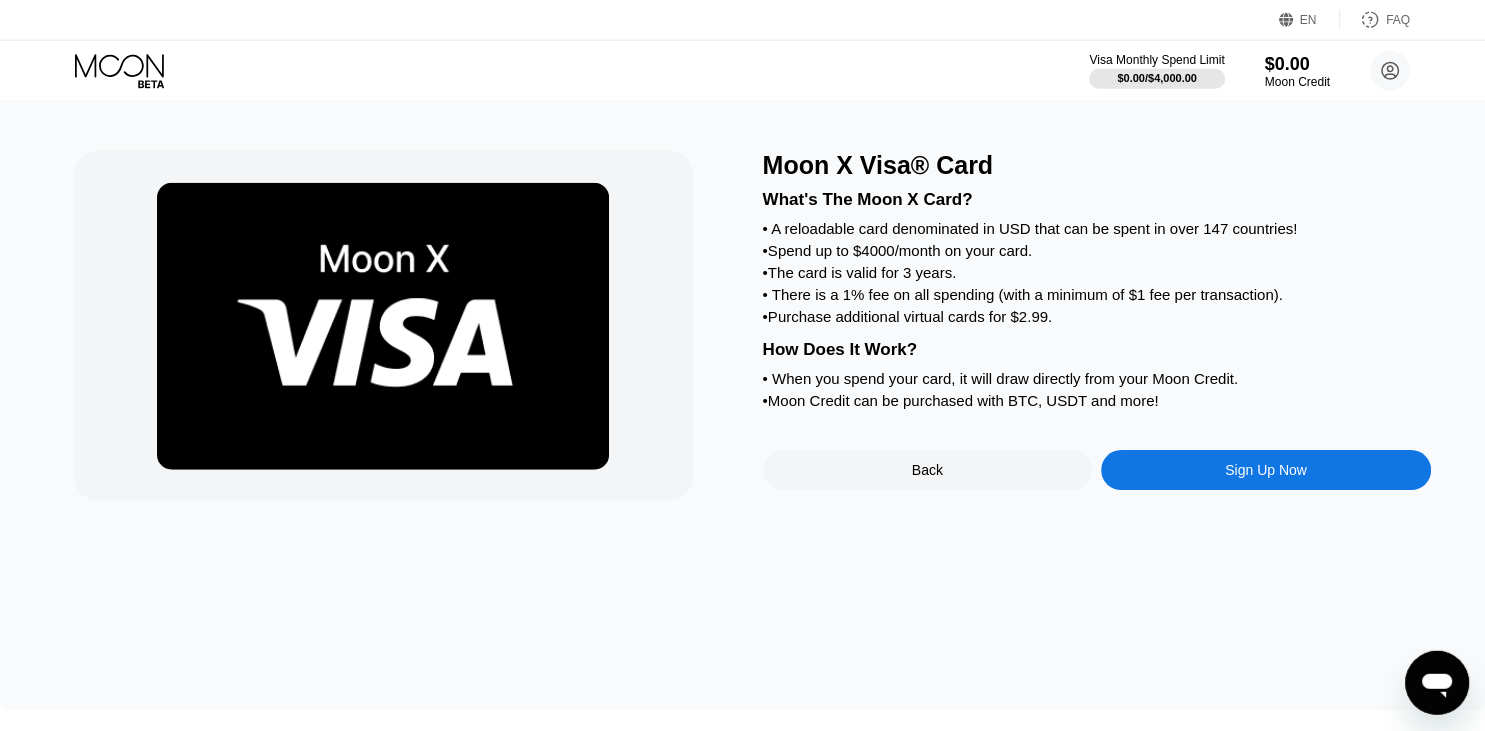scroll, scrollTop: 0, scrollLeft: 0, axis: both 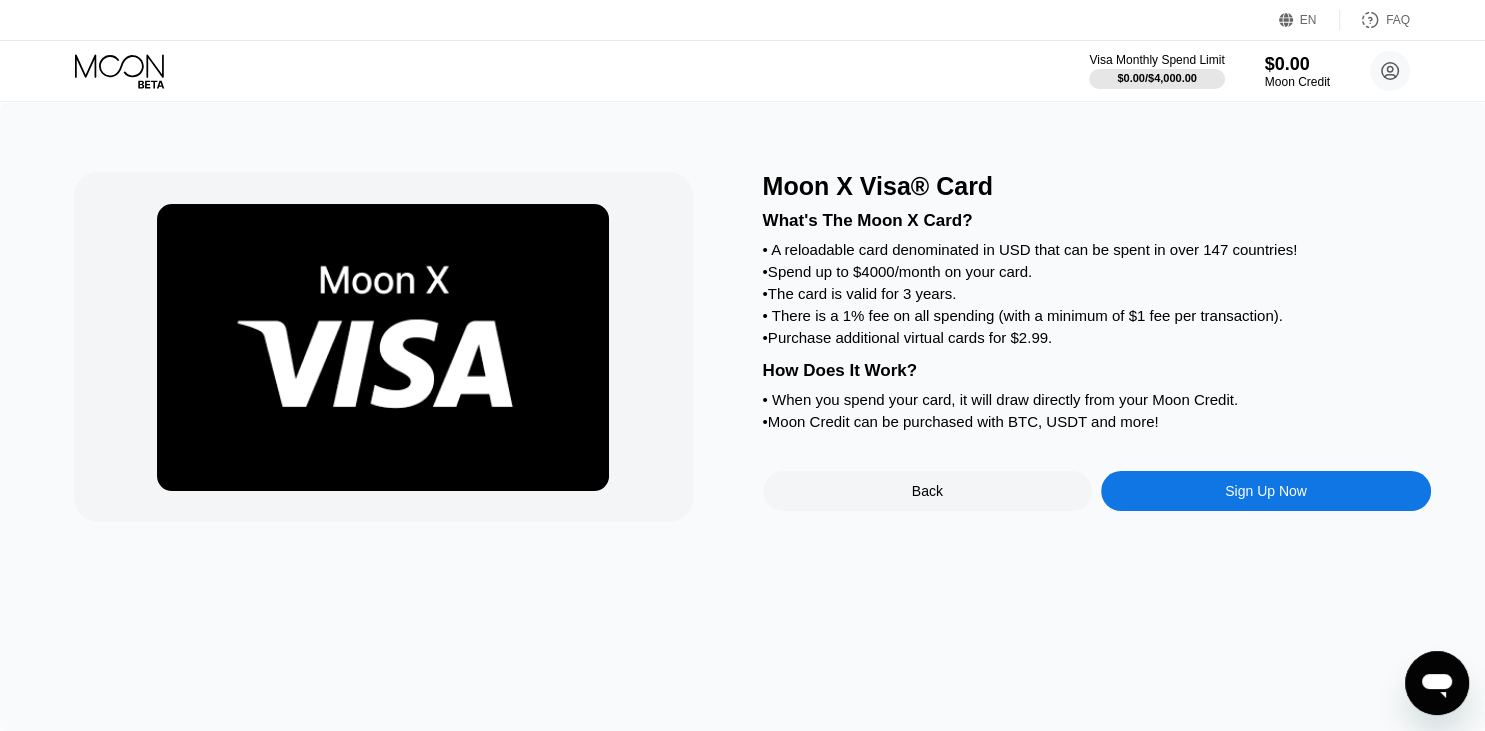 click on "Sign Up Now" at bounding box center (1266, 491) 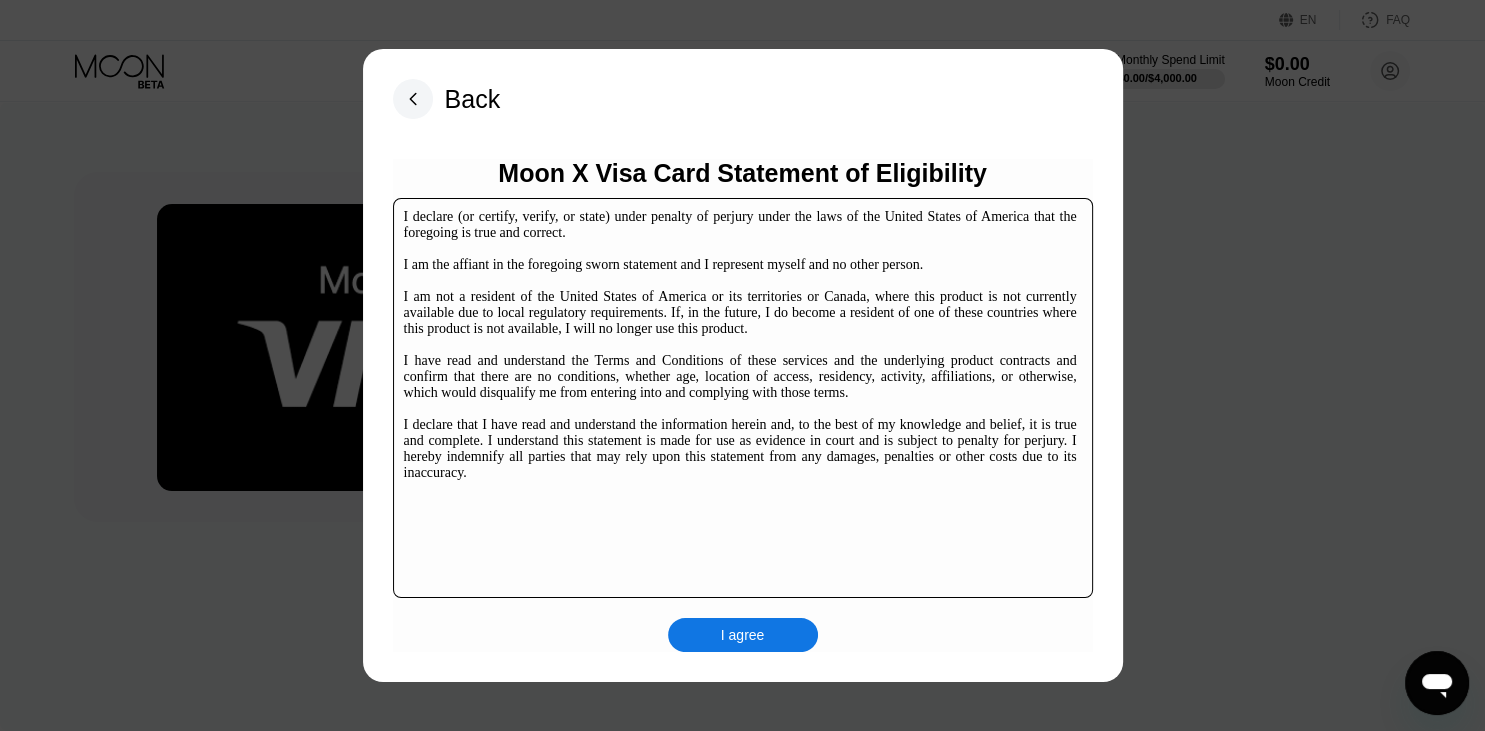 click on "I agree" at bounding box center [743, 635] 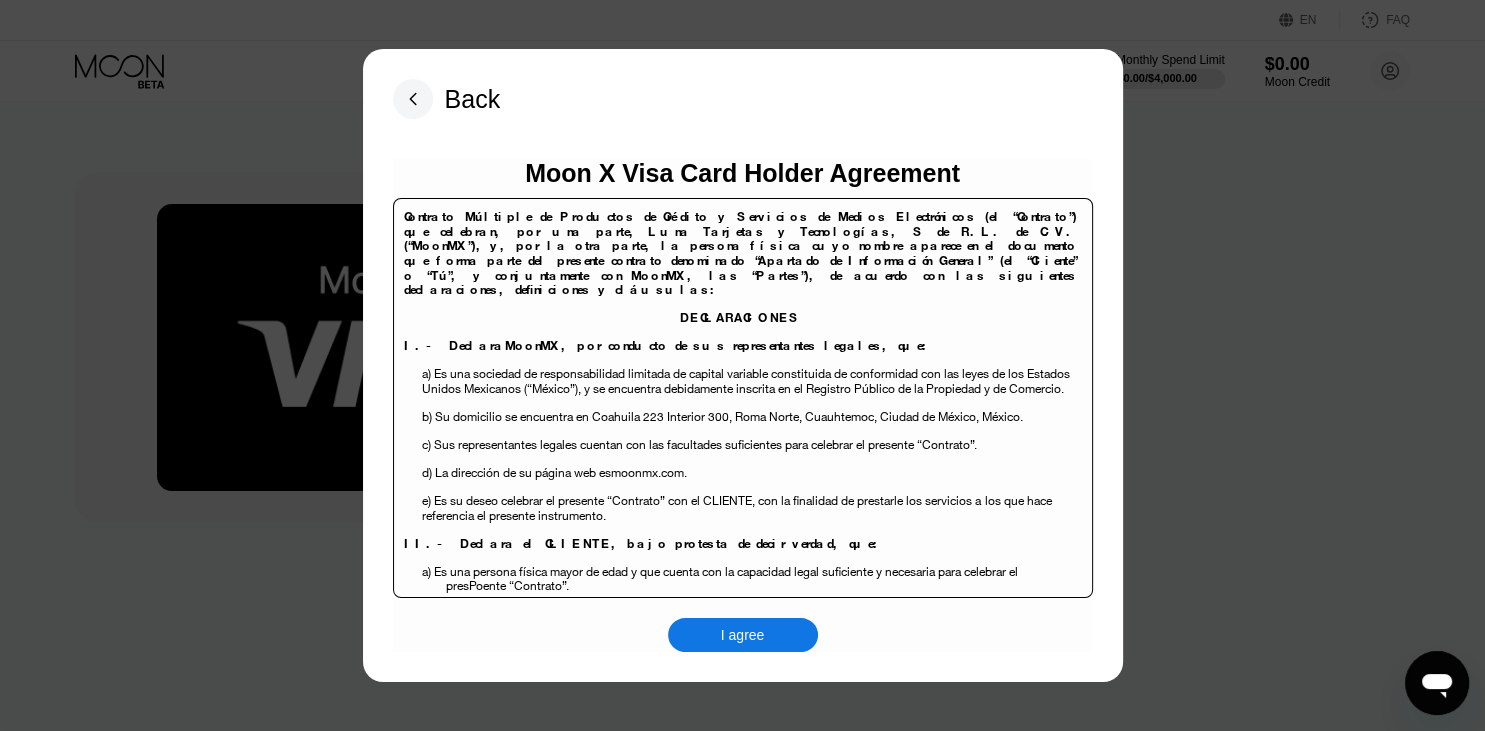 click on "I agree" at bounding box center [743, 635] 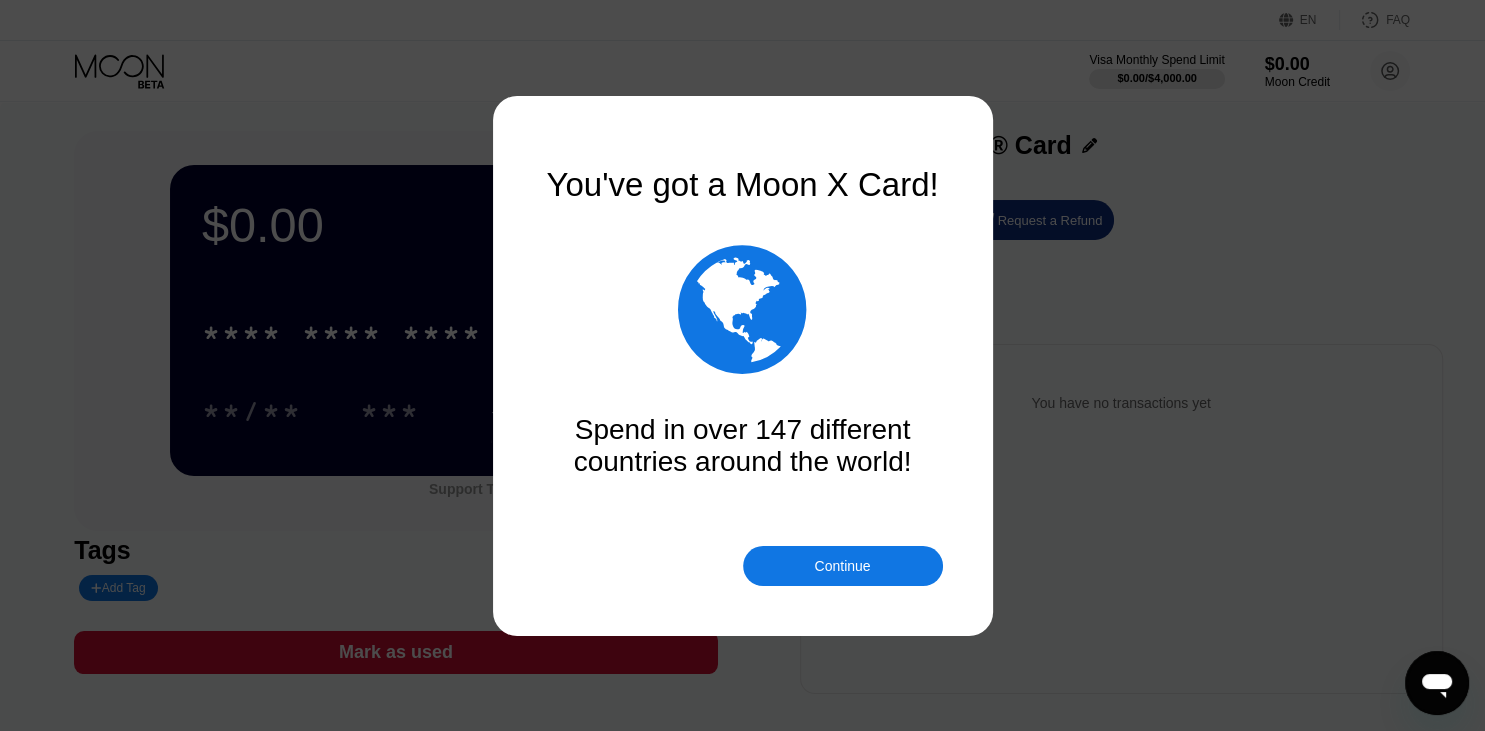 scroll, scrollTop: 0, scrollLeft: 0, axis: both 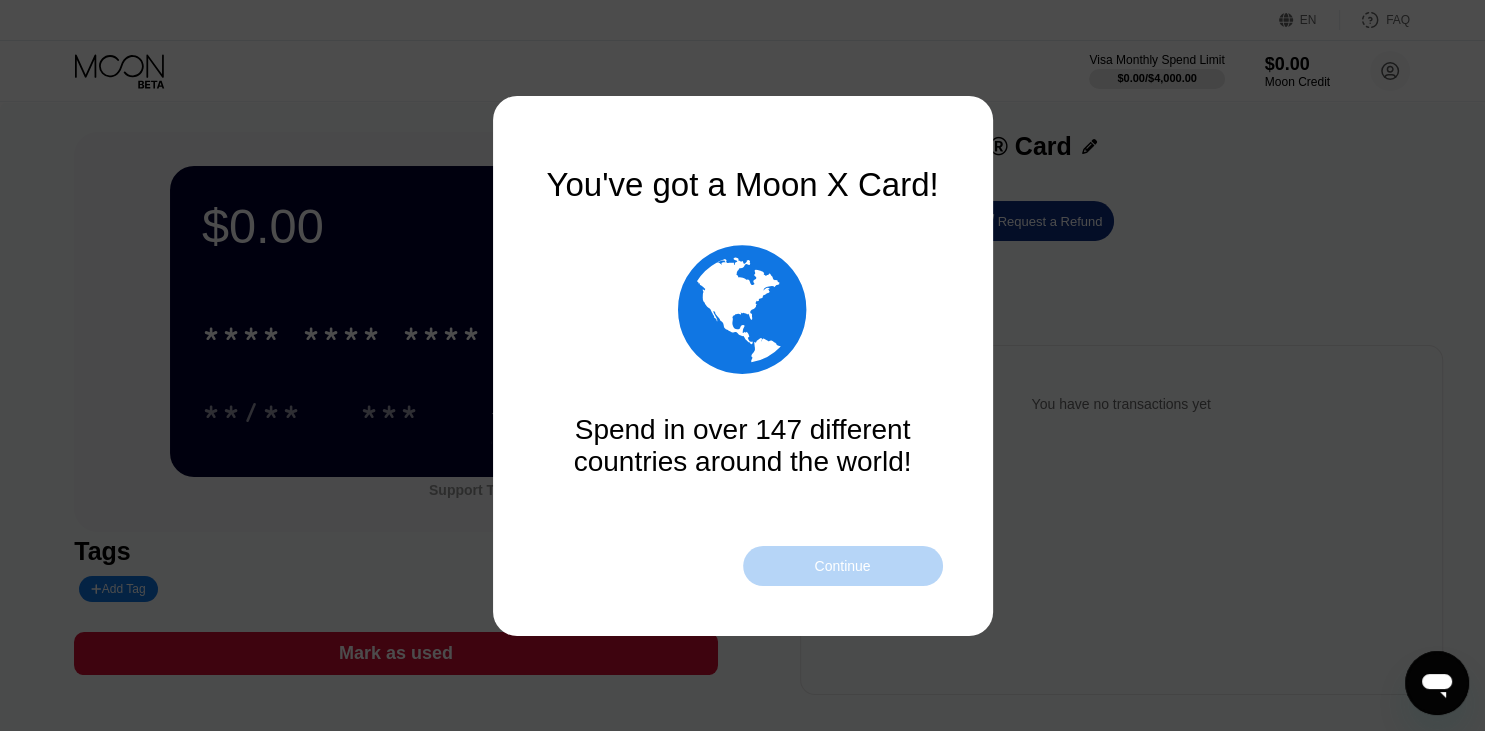click on "Continue" at bounding box center (843, 566) 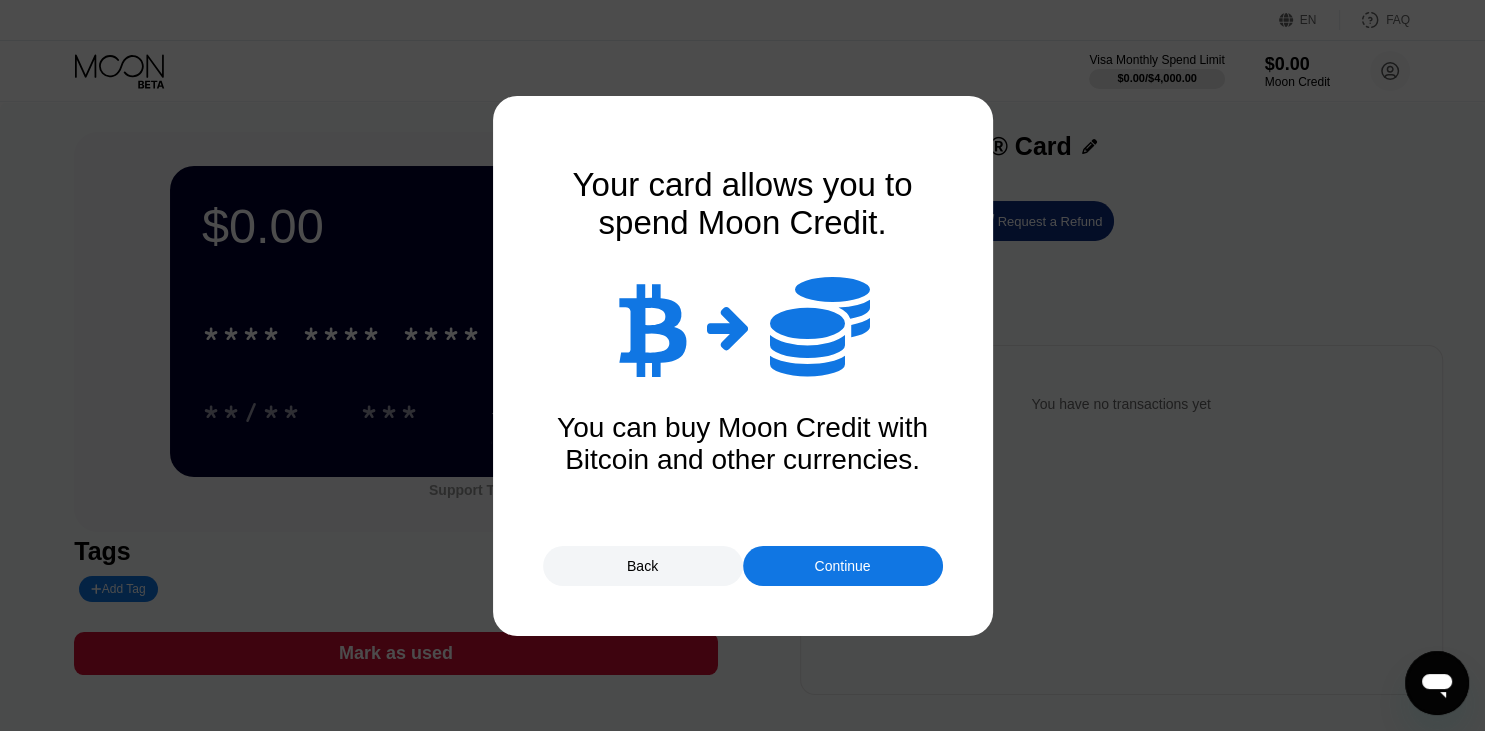 click on "Continue" at bounding box center [843, 566] 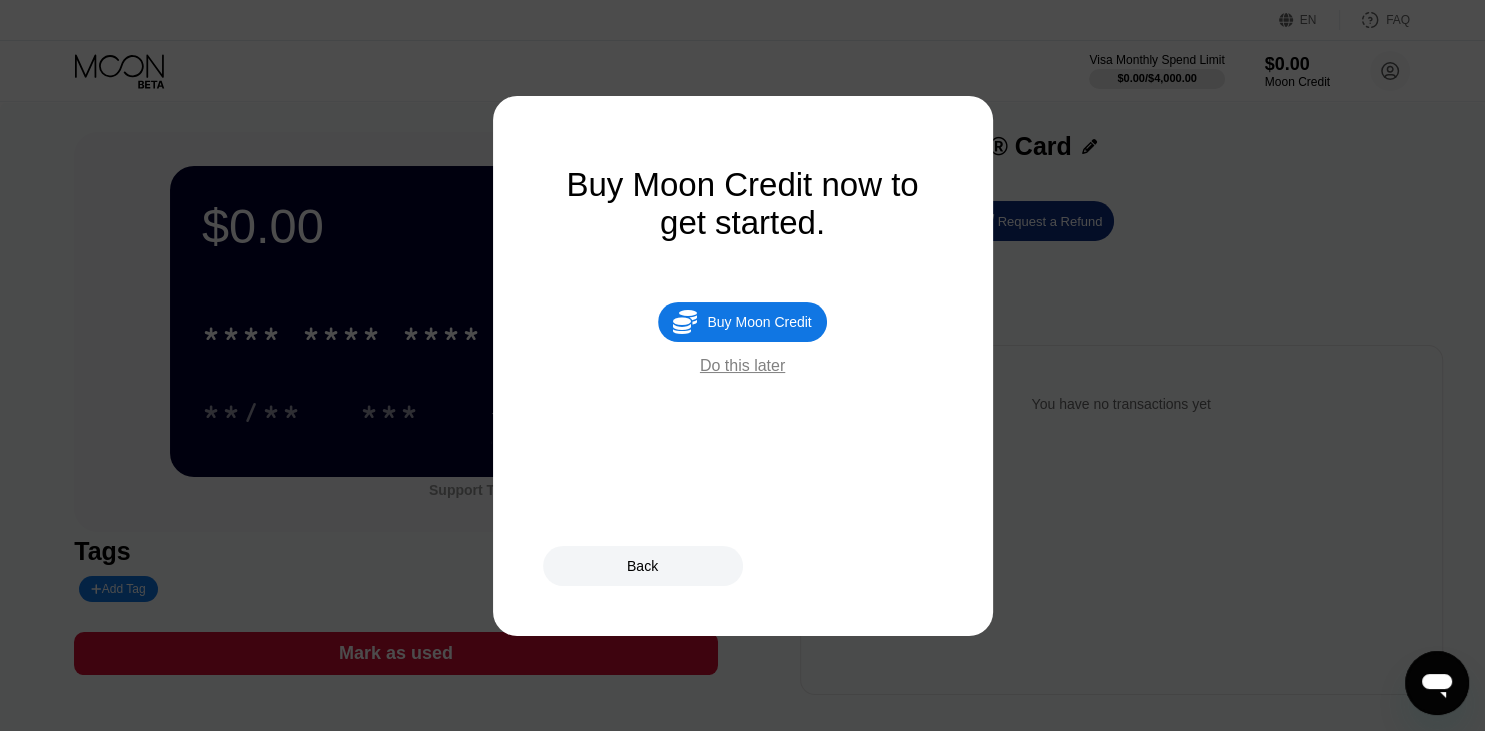 click on "Do this later" at bounding box center [742, 366] 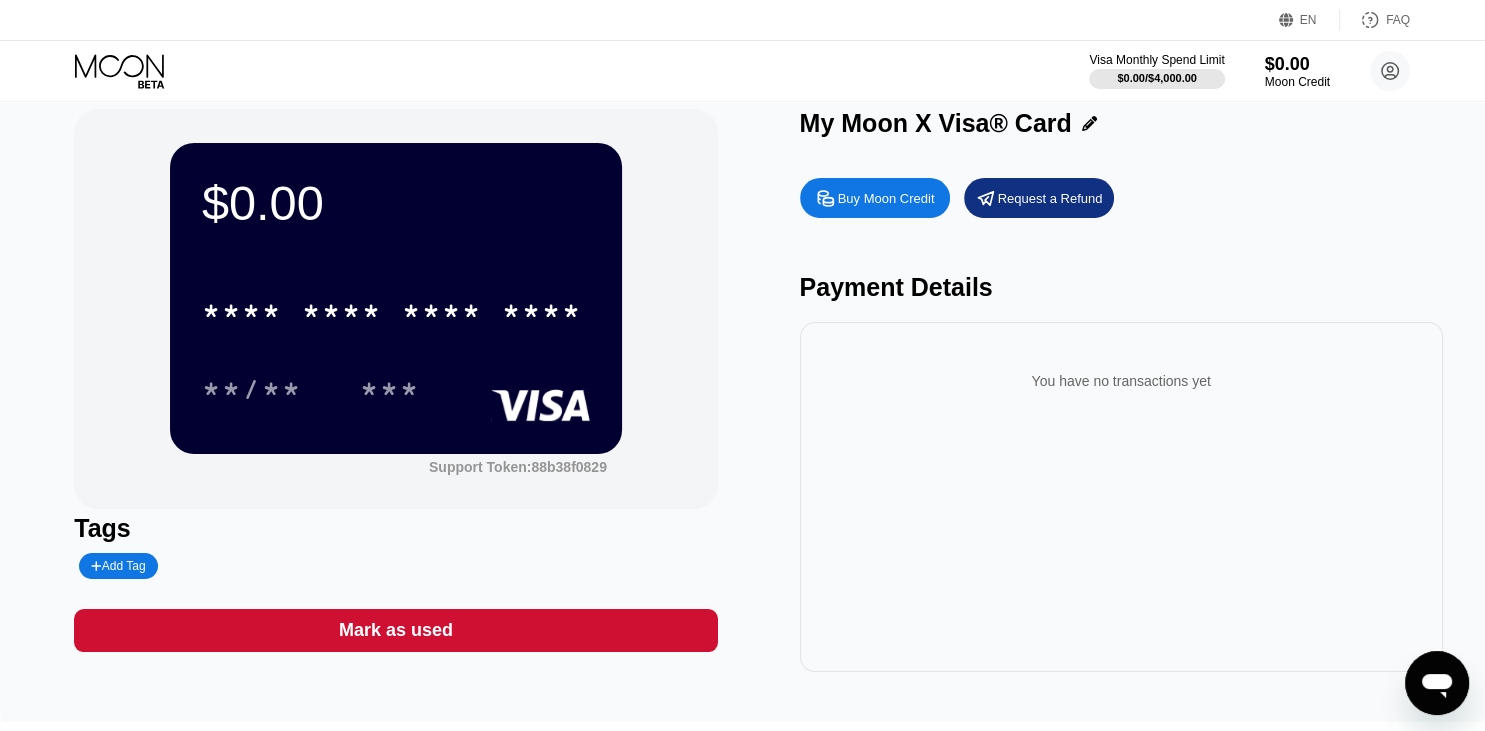 scroll, scrollTop: 11, scrollLeft: 0, axis: vertical 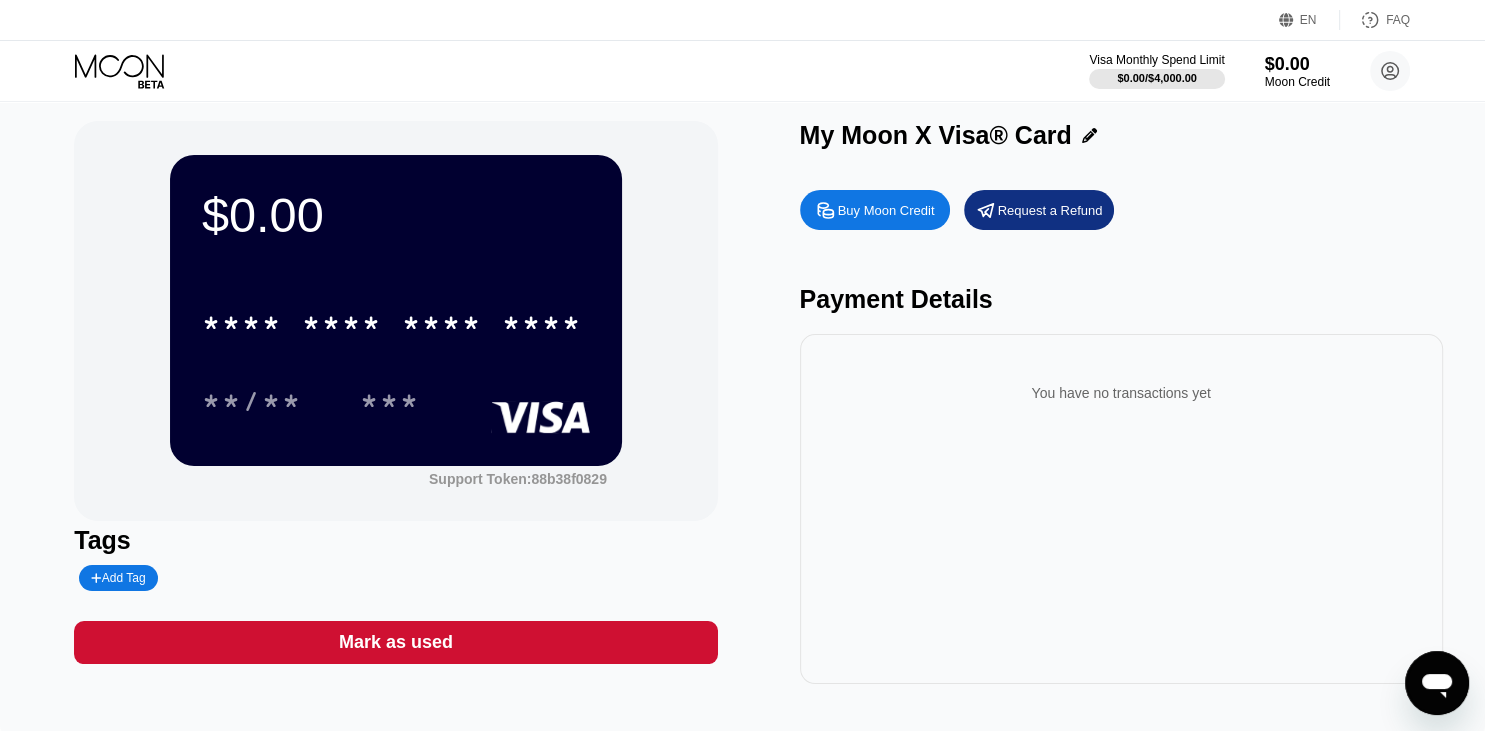 click 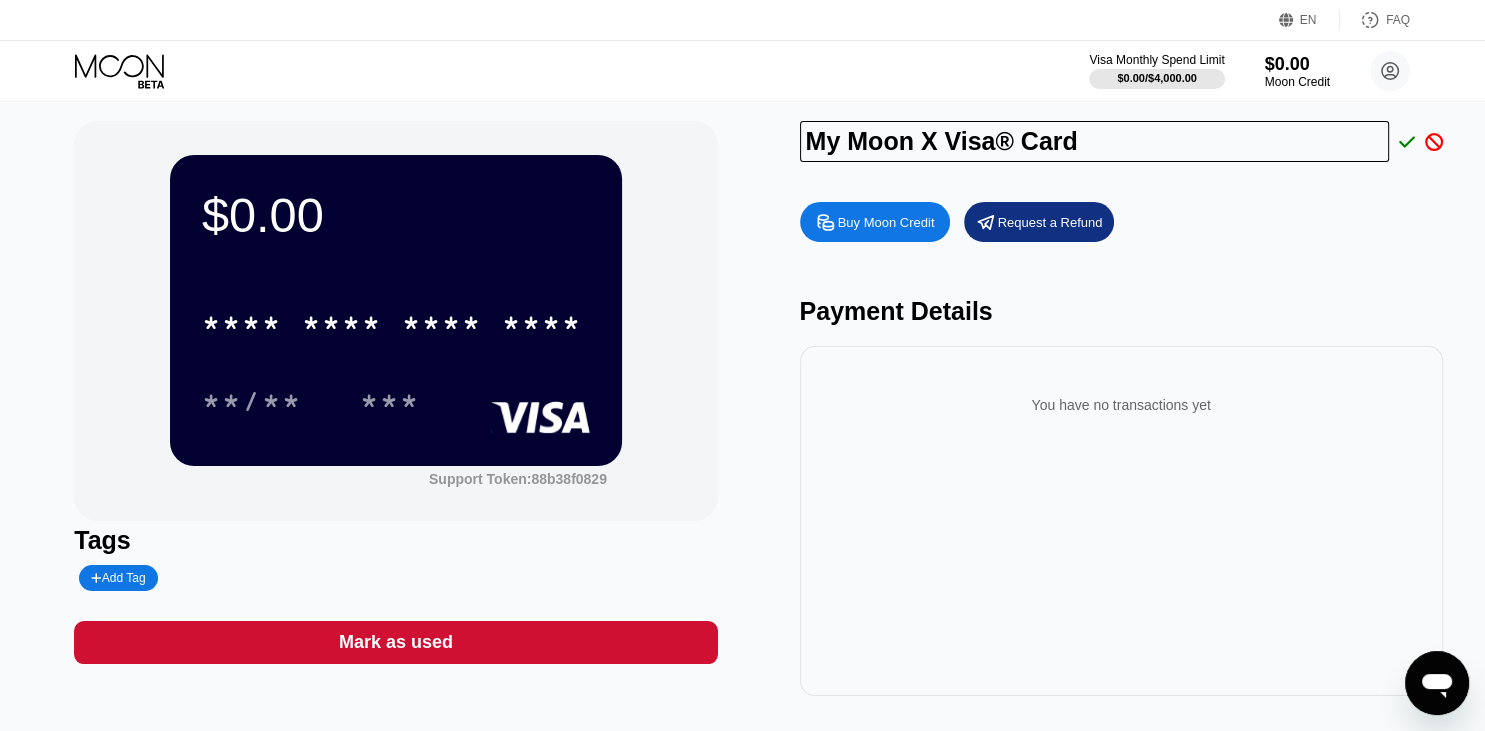 click 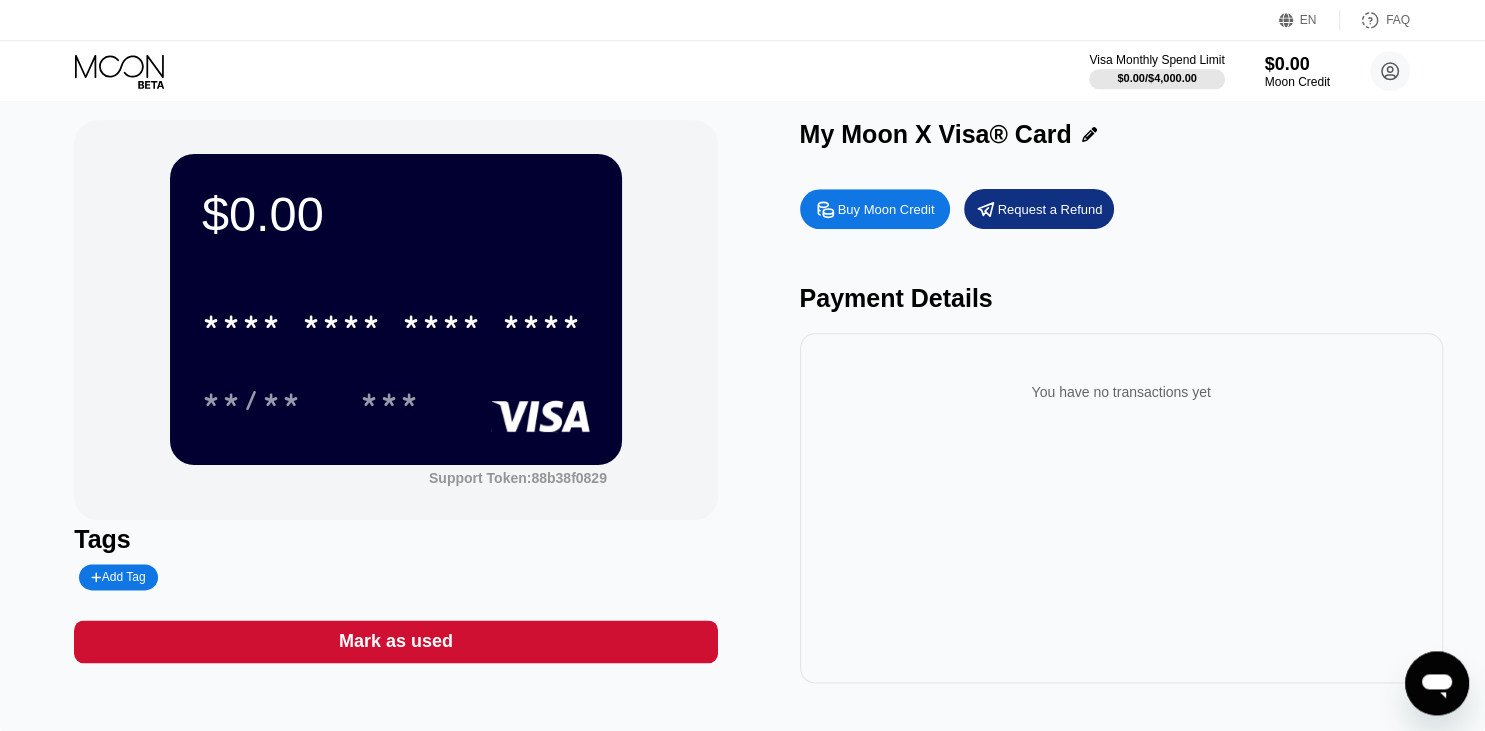 scroll, scrollTop: 0, scrollLeft: 0, axis: both 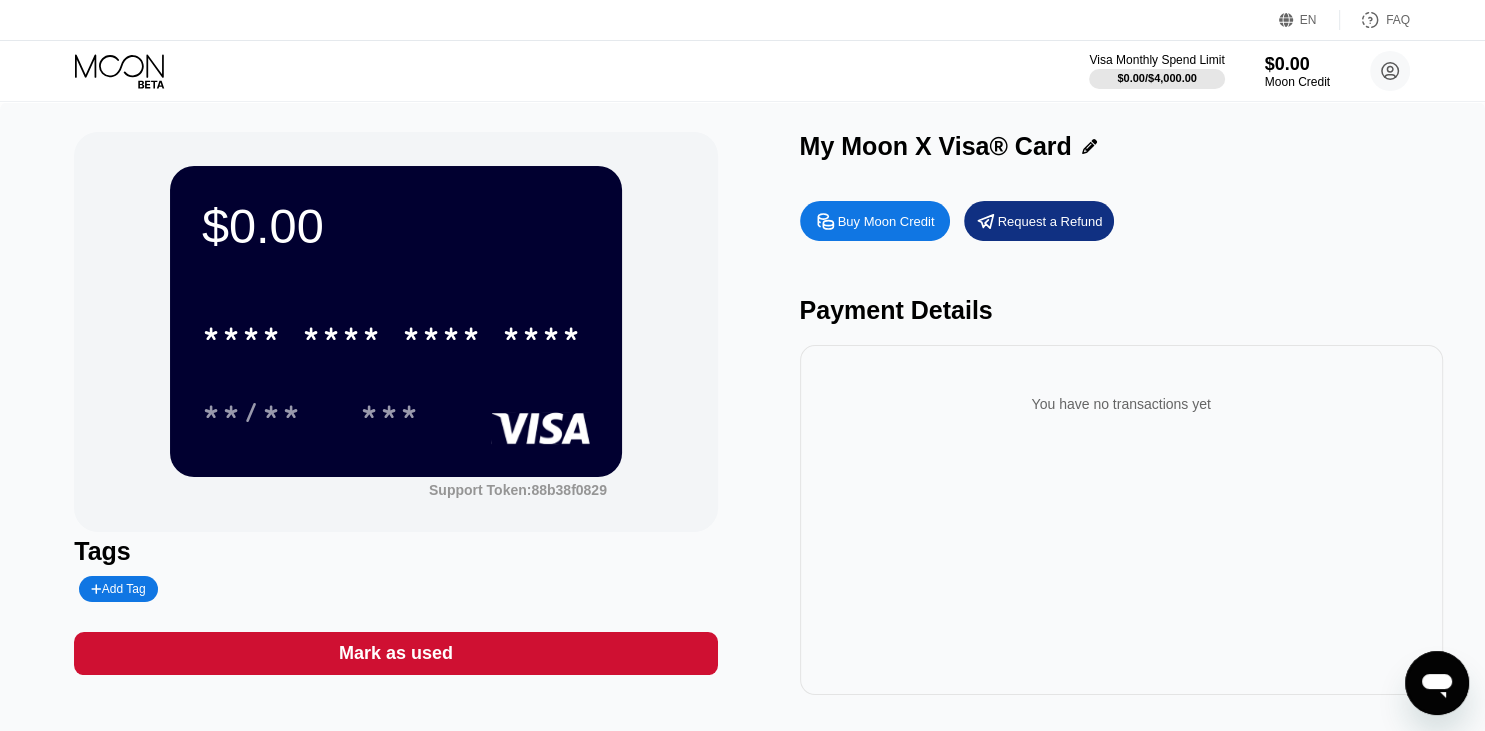 click on "* * * * * * * * * * * * **** **/** ***" at bounding box center [396, 353] 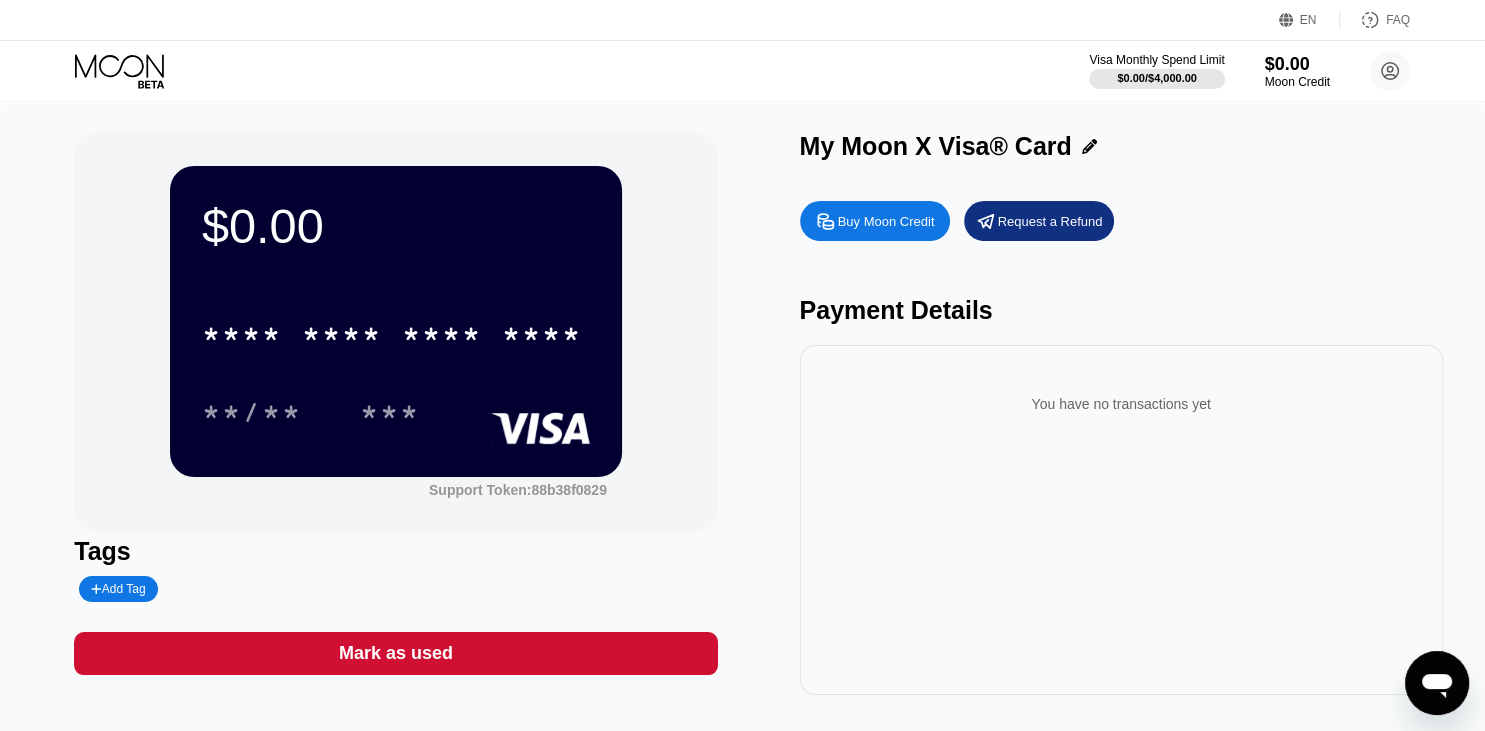 click on "**/** ***" at bounding box center [396, 412] 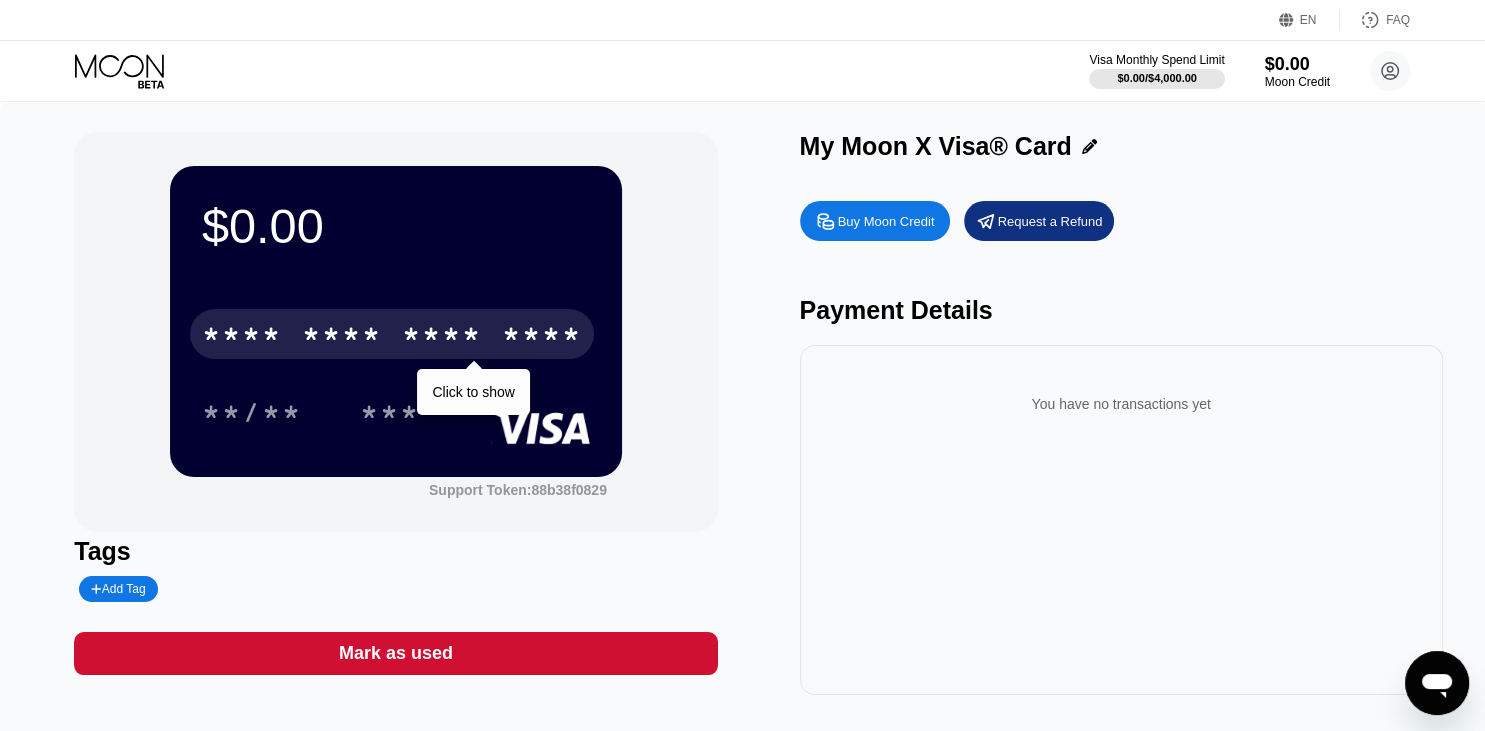 click on "* * * *" at bounding box center [342, 337] 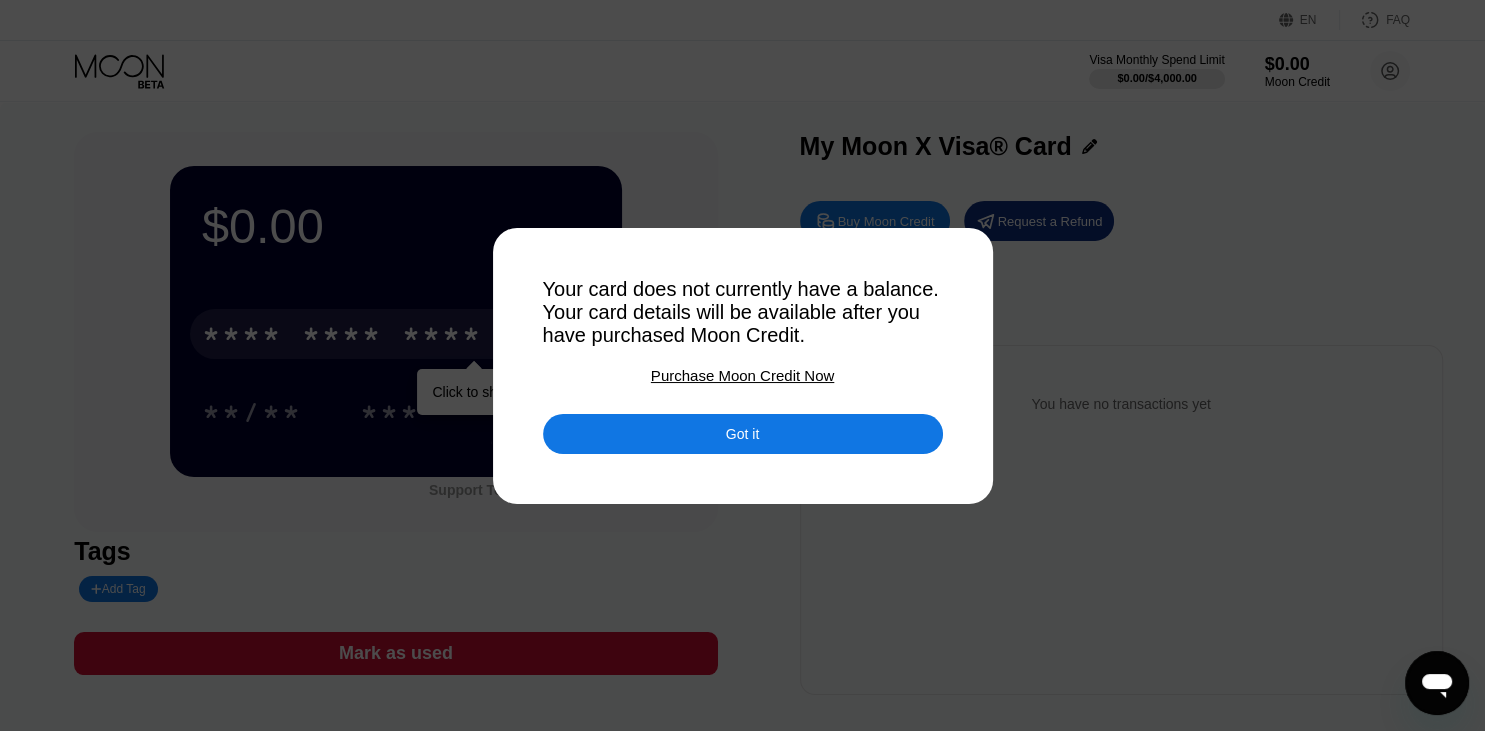 click on "Got it" at bounding box center (743, 434) 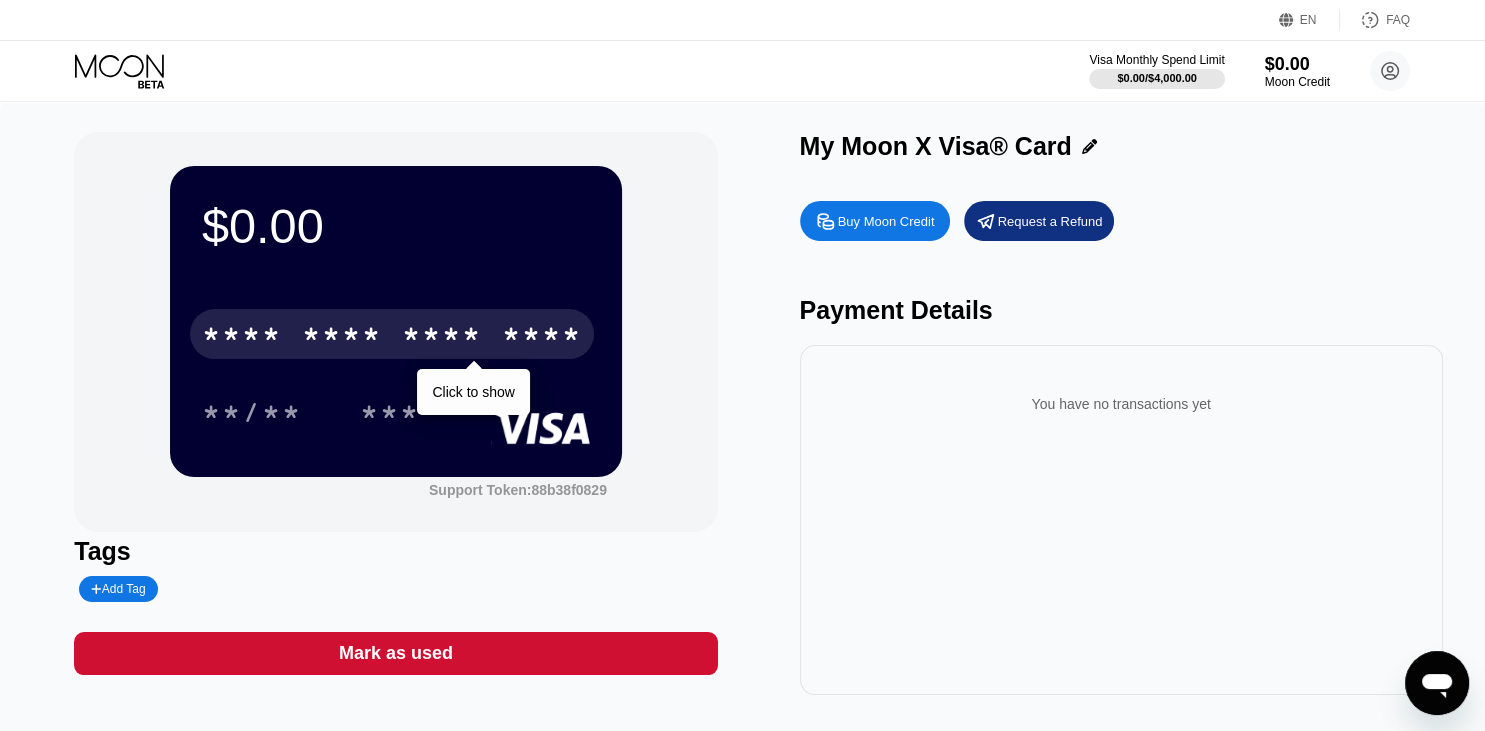 click on "$0.00 * * * * * * * * * * * * **** Click to show **/** *** Support Token:  88b38f0829 Tags  Add Tag Mark as used My Moon X Visa® Card Buy Moon Credit Request a Refund Payment Details You have no transactions yet" at bounding box center (742, 413) 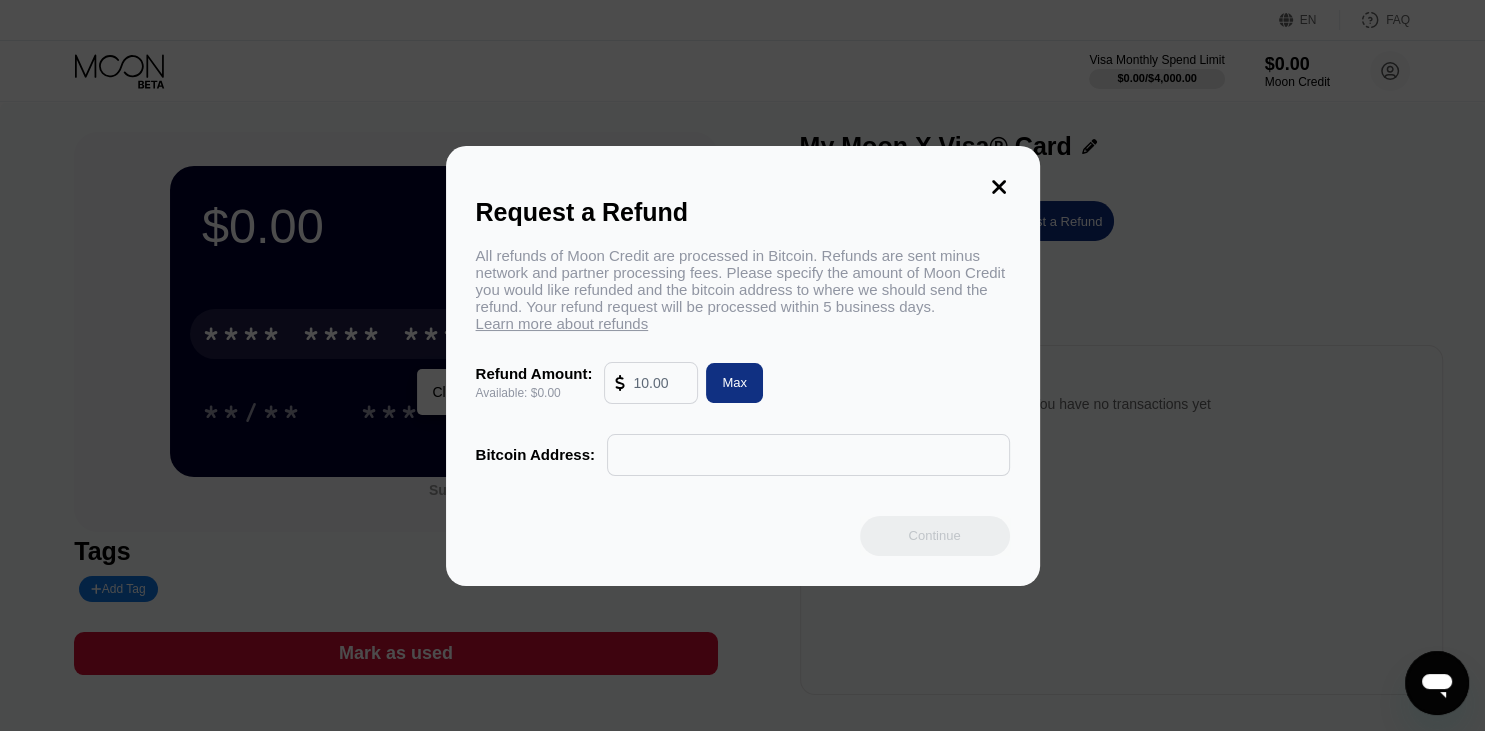 click 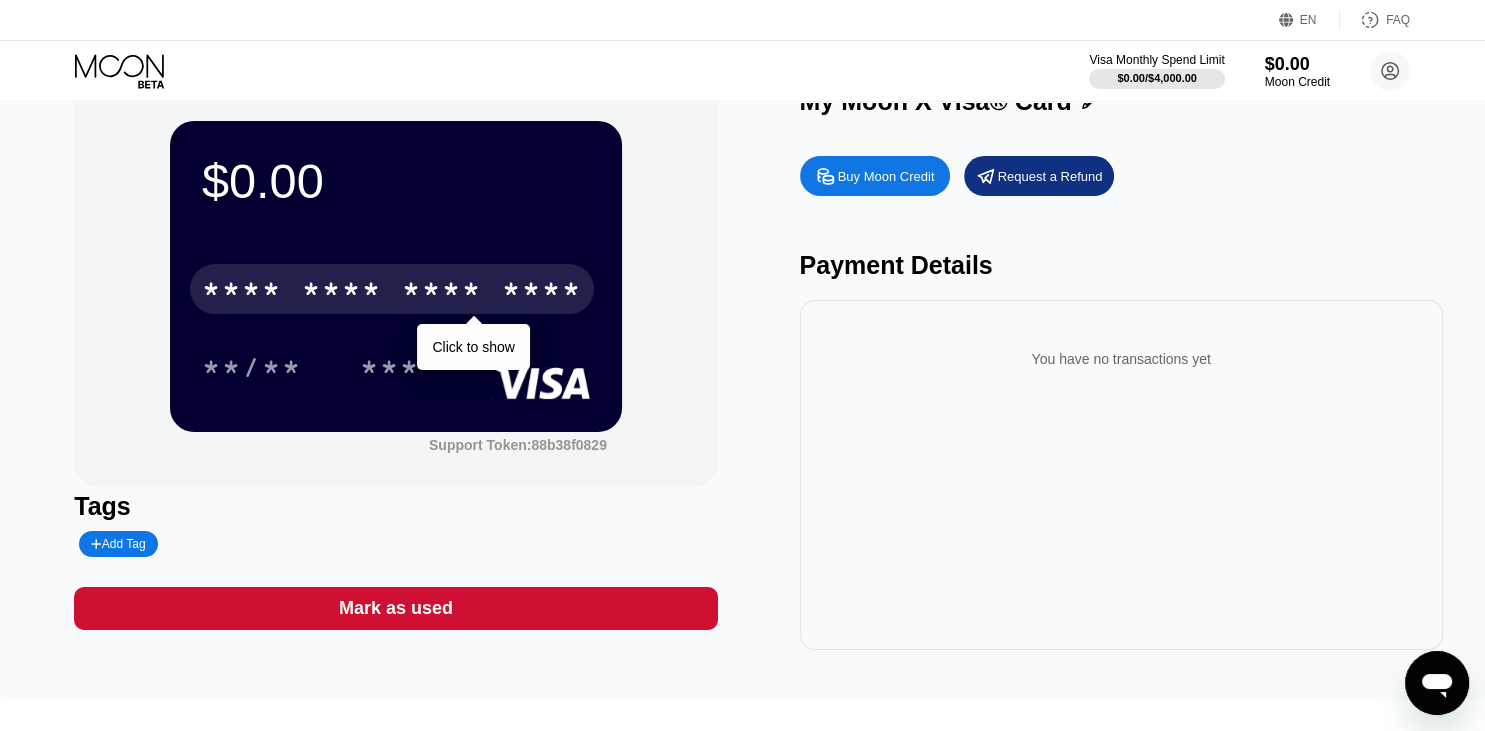 scroll, scrollTop: 0, scrollLeft: 0, axis: both 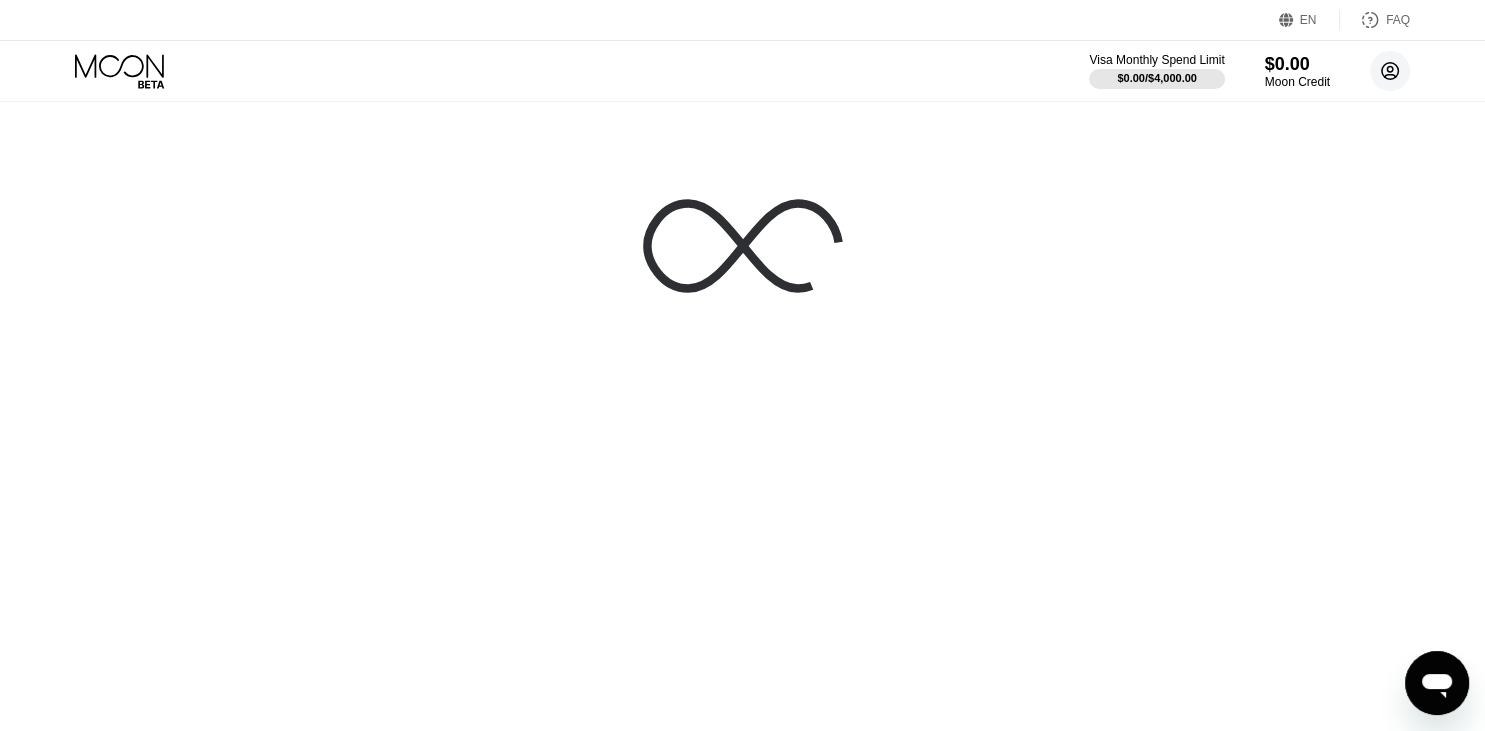 click 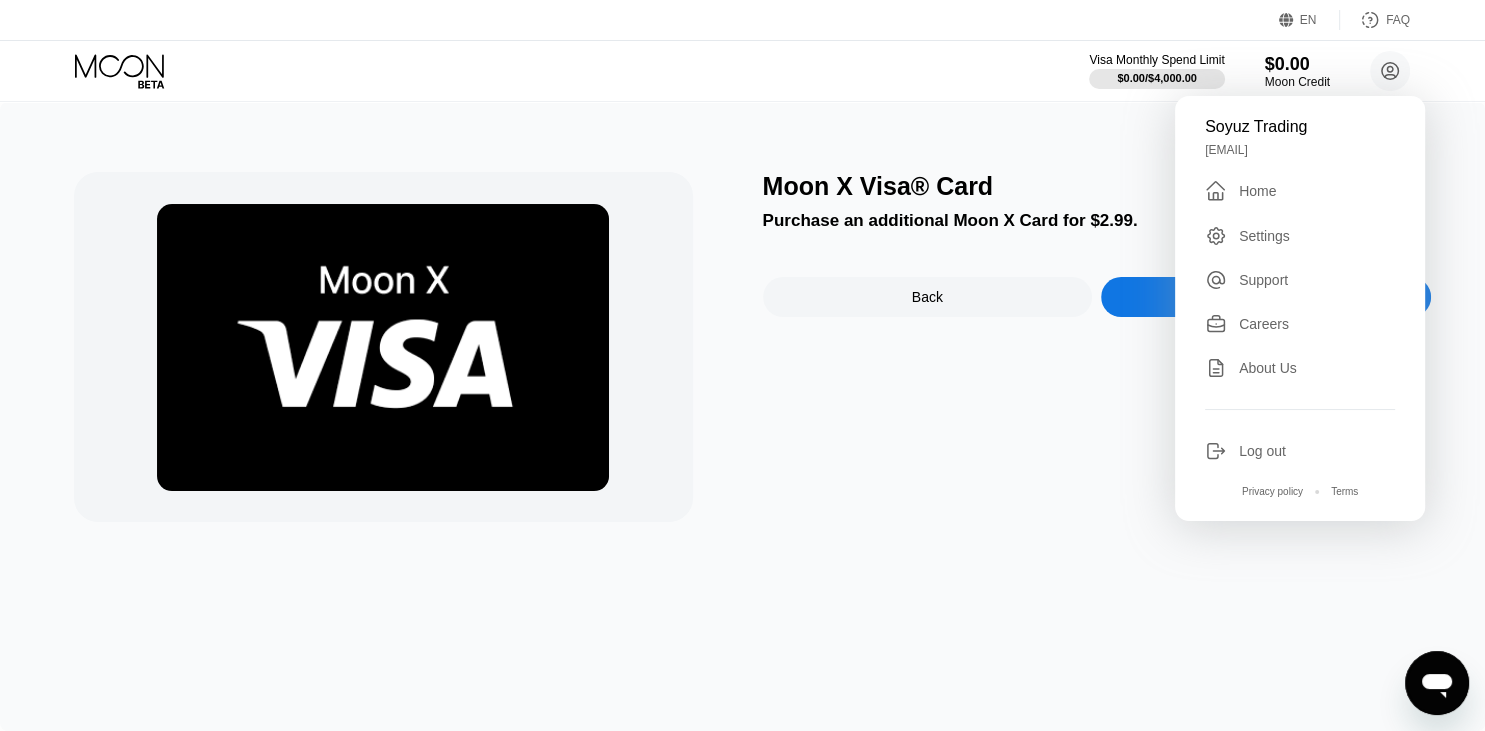 click on "Log out" at bounding box center [1262, 451] 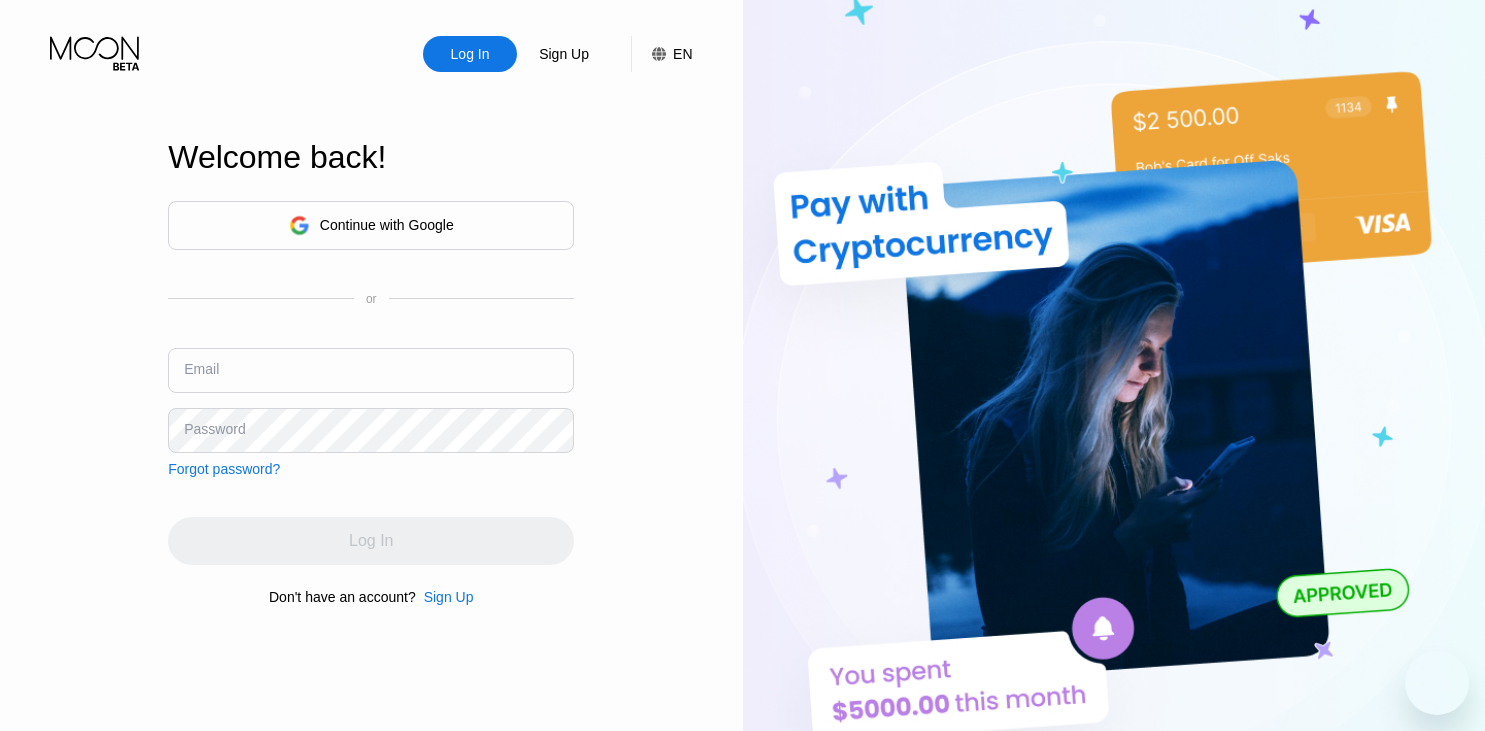 scroll, scrollTop: 0, scrollLeft: 0, axis: both 